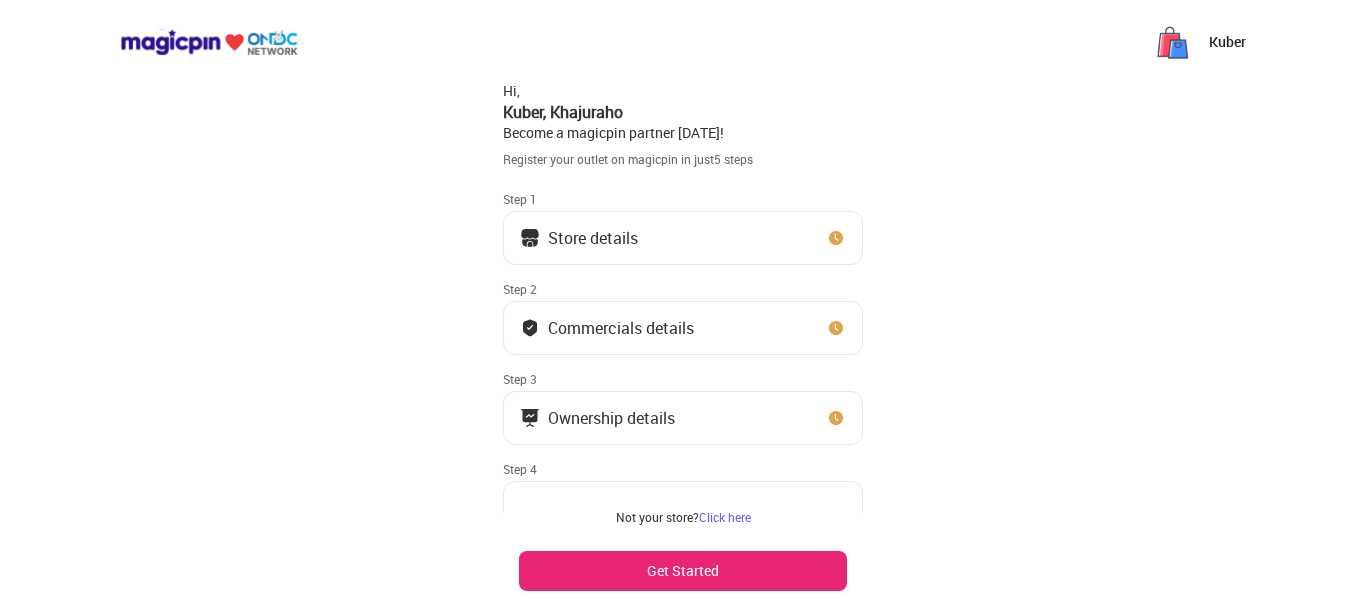 scroll, scrollTop: 0, scrollLeft: 0, axis: both 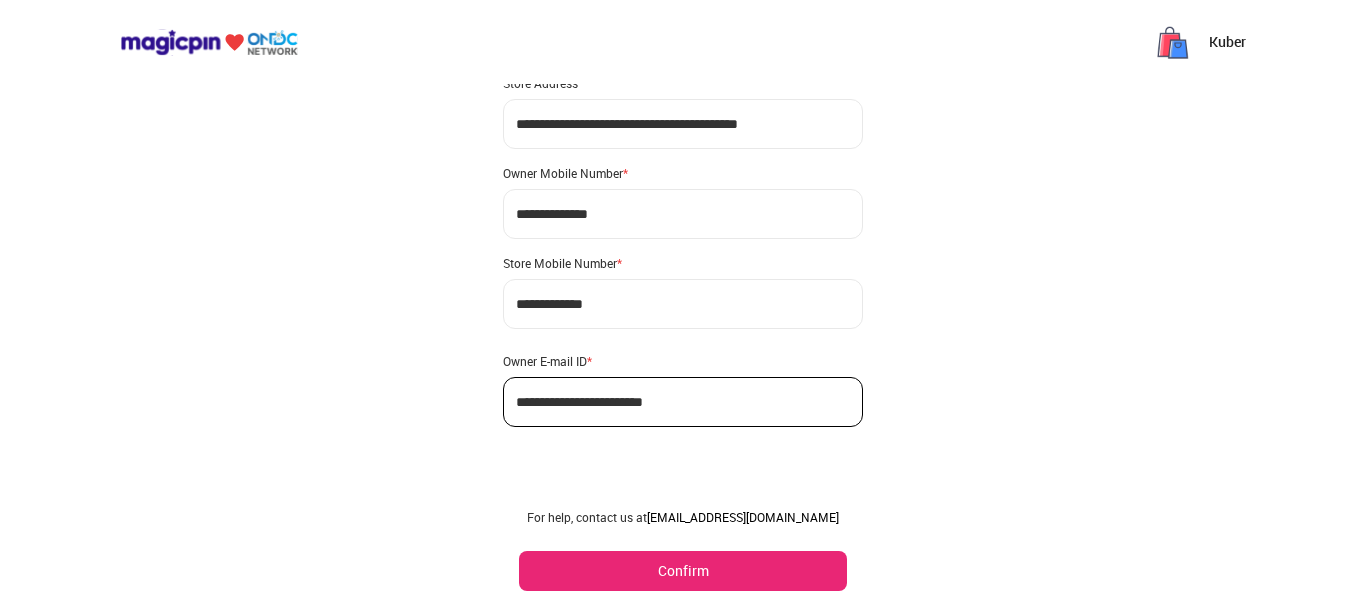 click on "Confirm" at bounding box center (683, 571) 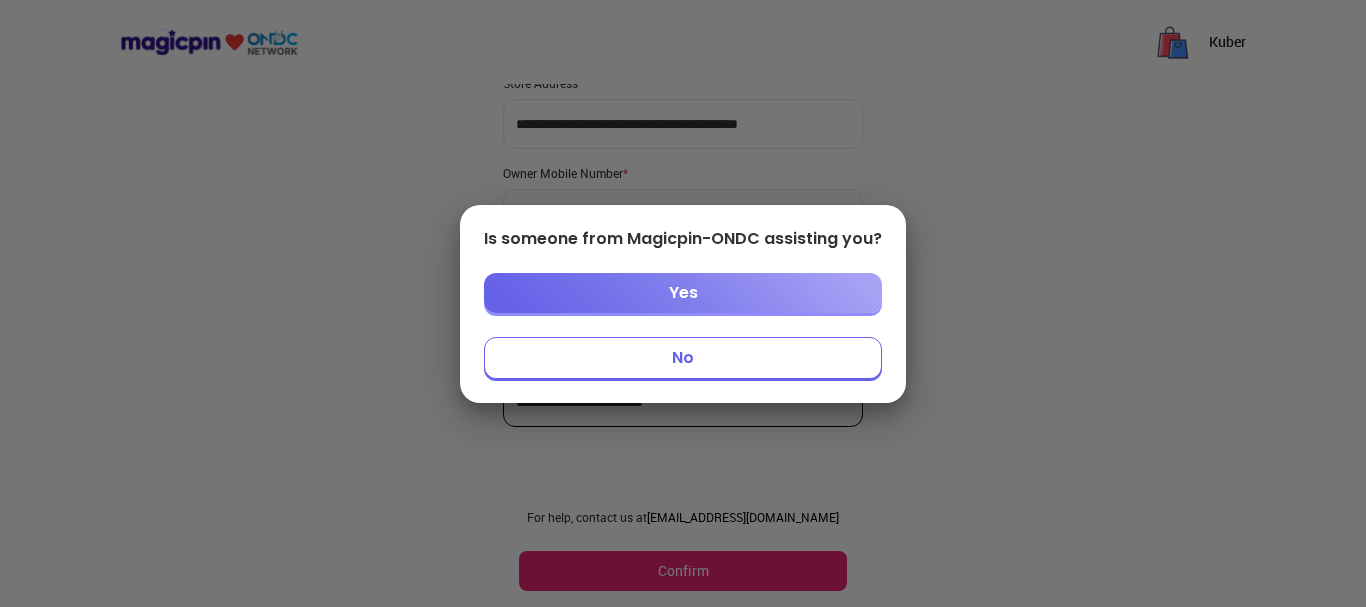 click on "No" at bounding box center [683, 358] 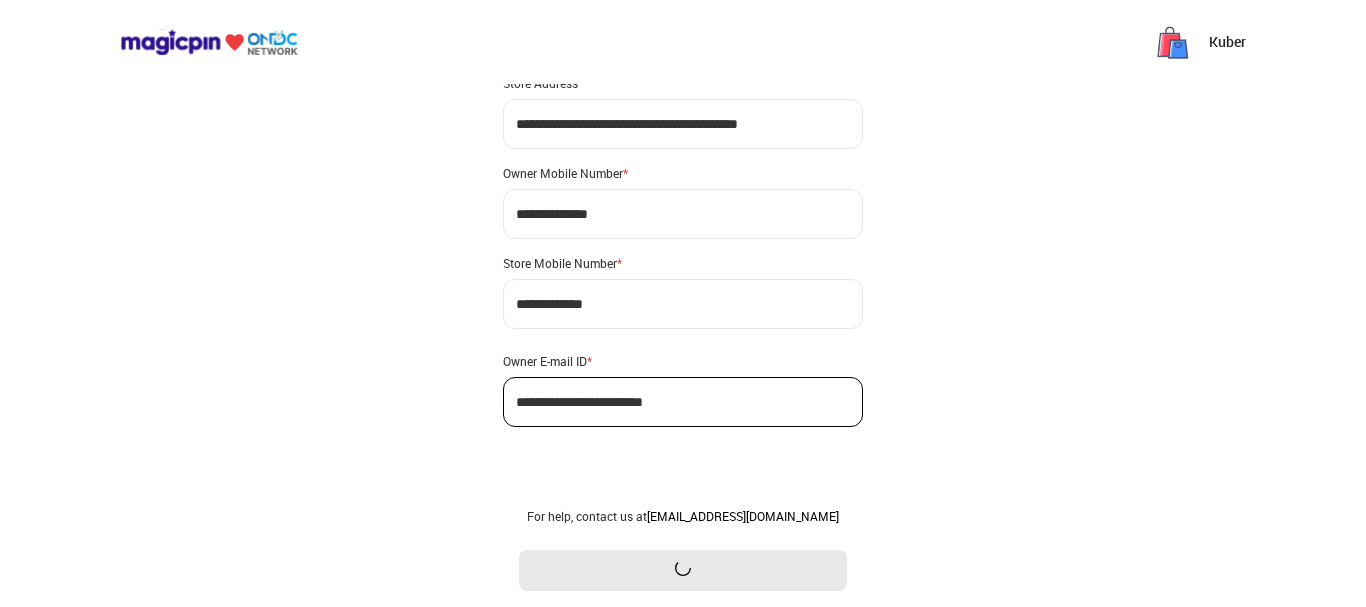 scroll, scrollTop: 0, scrollLeft: 0, axis: both 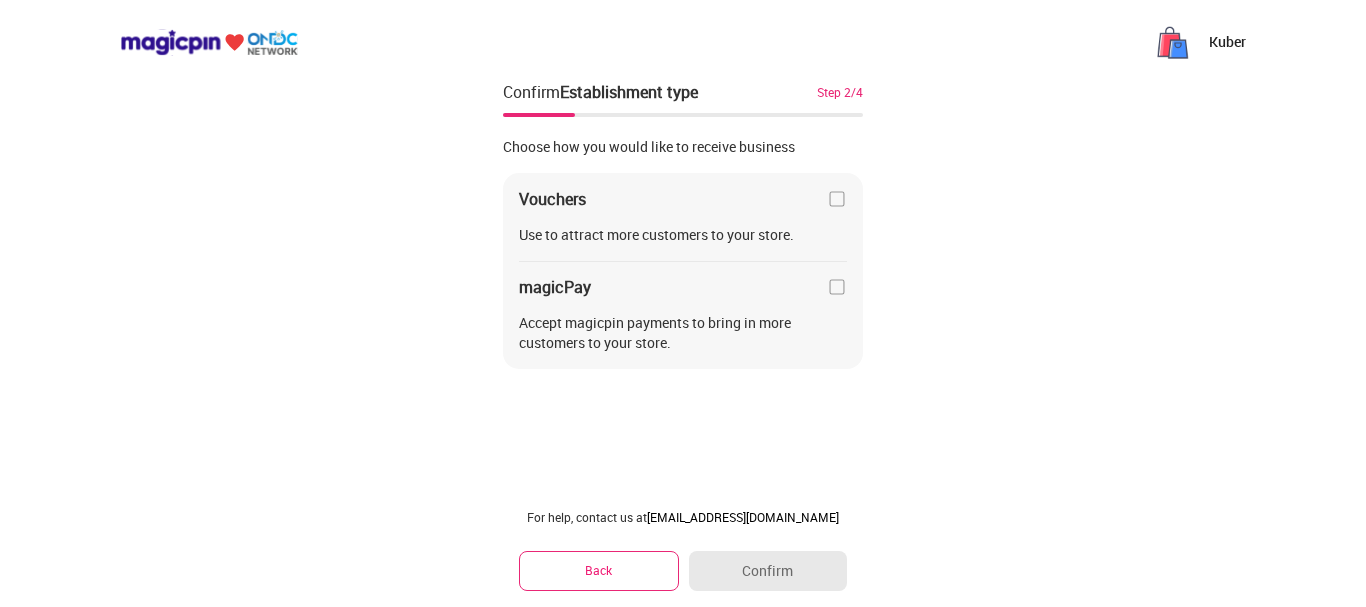 click at bounding box center (837, 199) 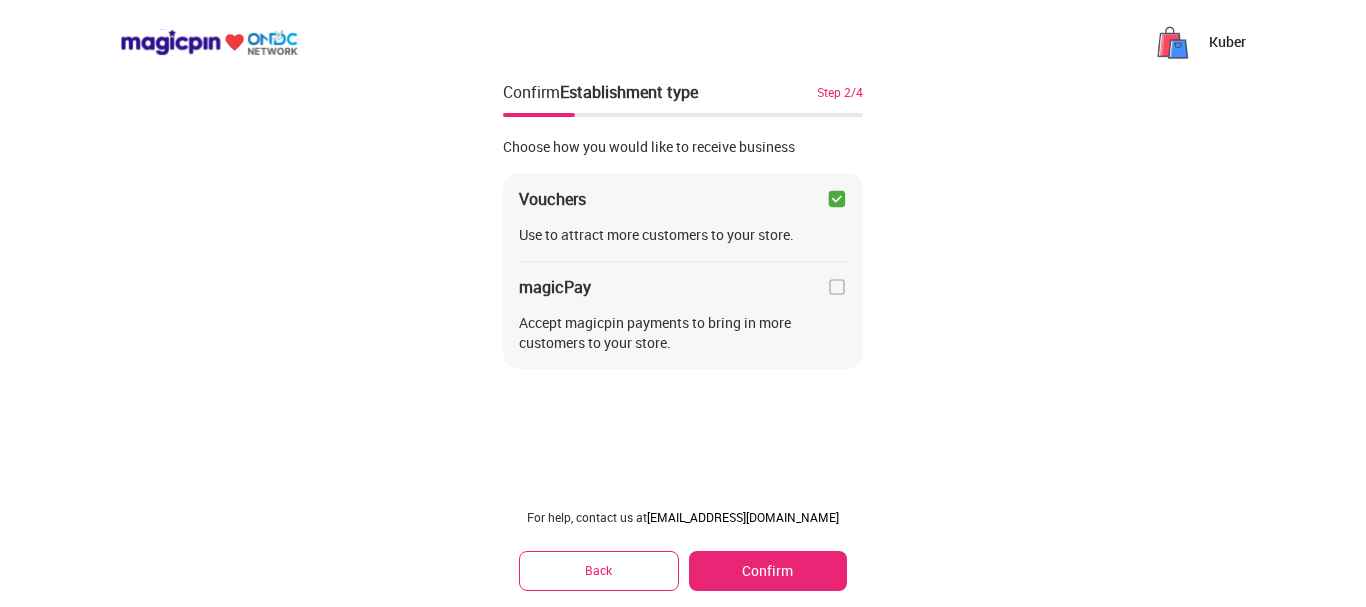 click on "Confirm" at bounding box center (768, 571) 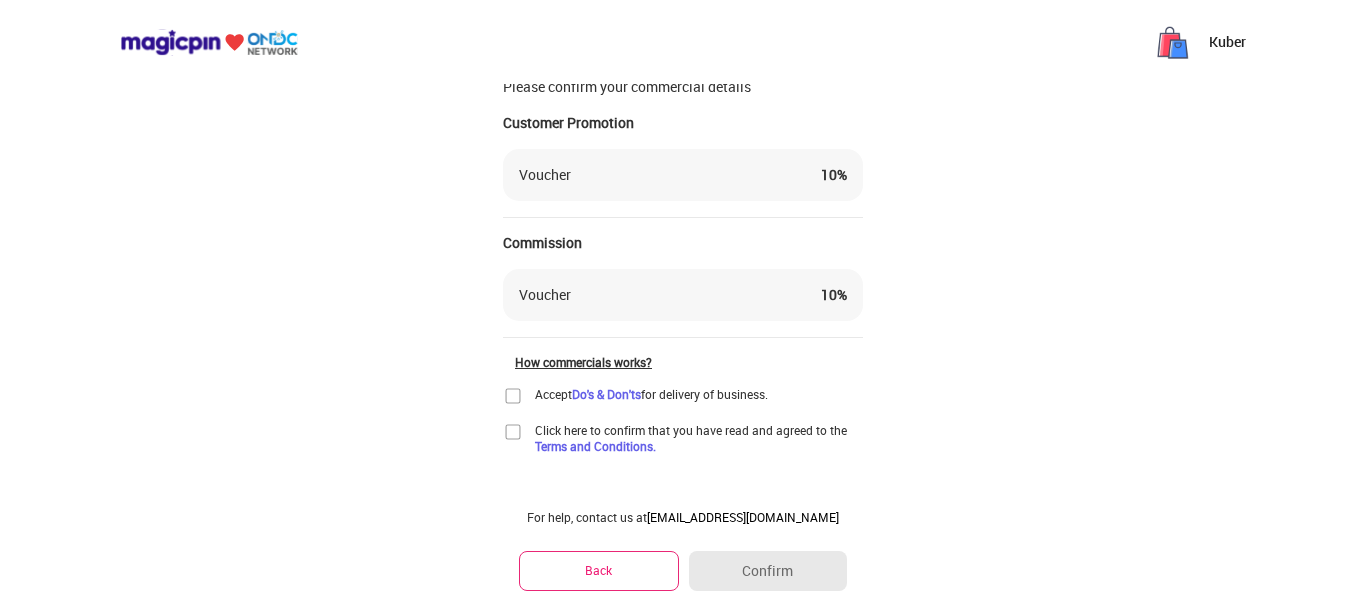 scroll, scrollTop: 87, scrollLeft: 0, axis: vertical 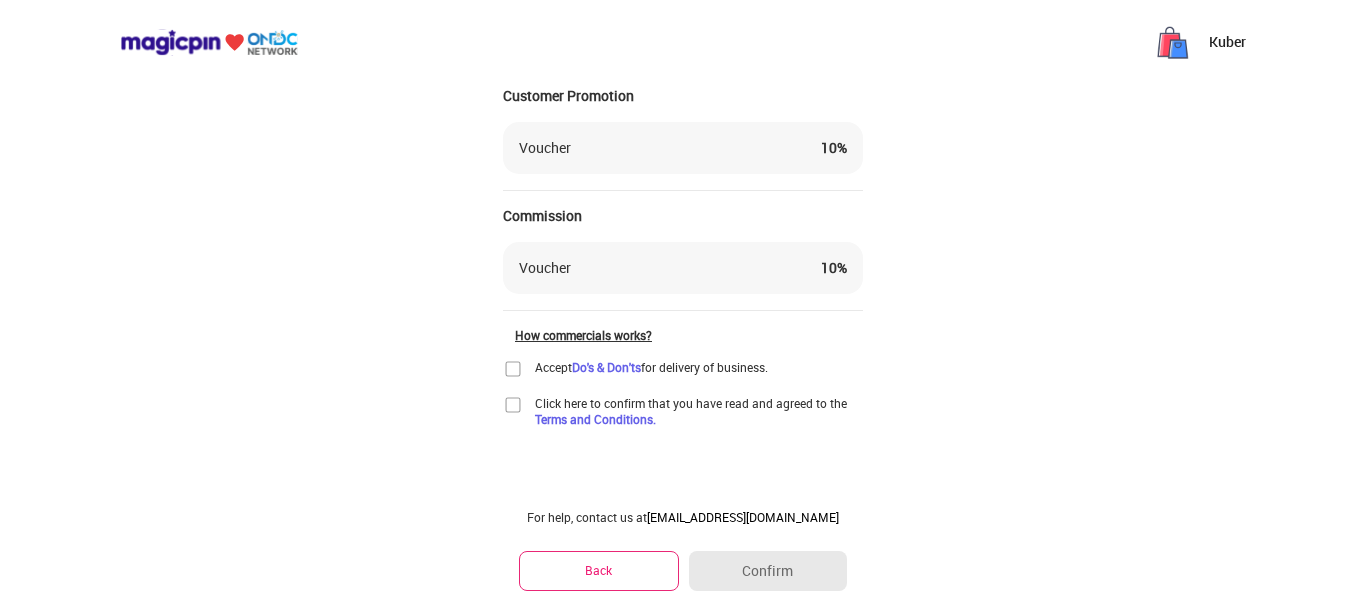 click at bounding box center [513, 405] 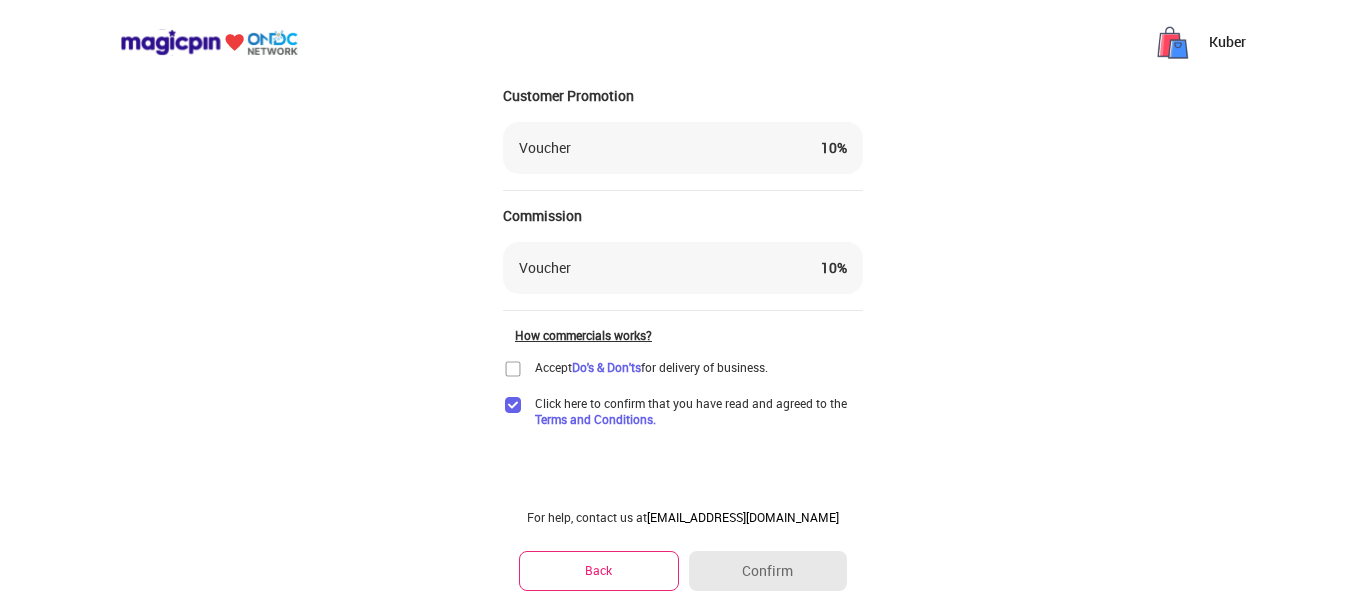 click at bounding box center (513, 369) 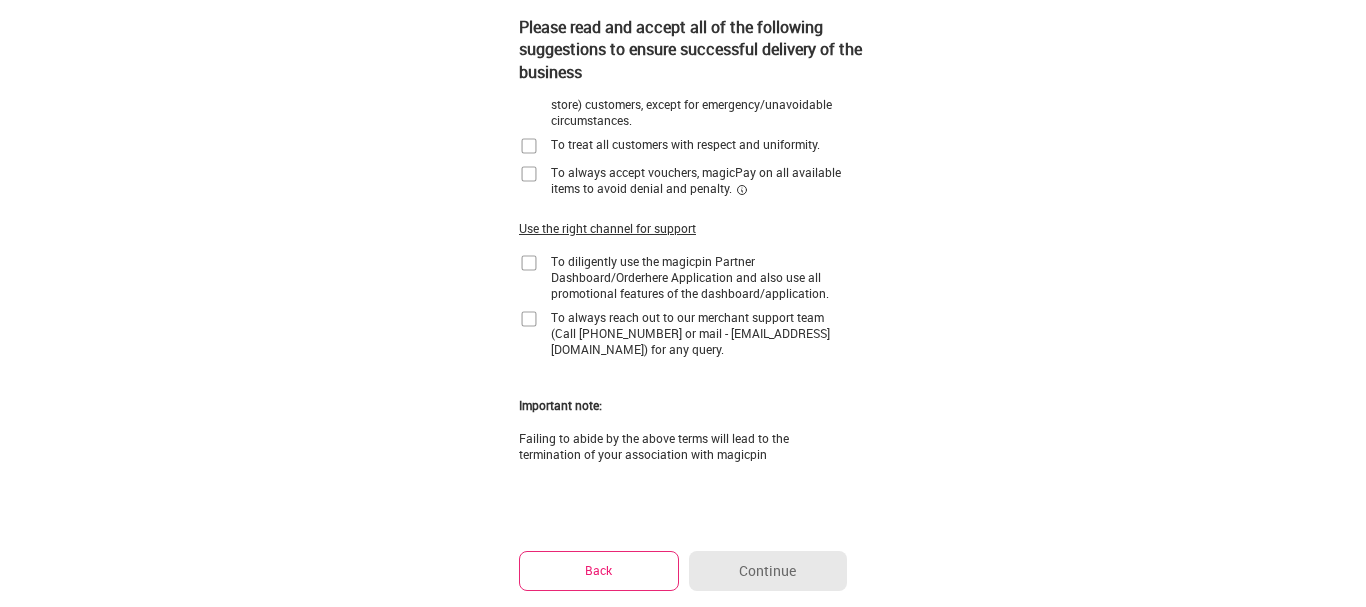 click at bounding box center [529, 146] 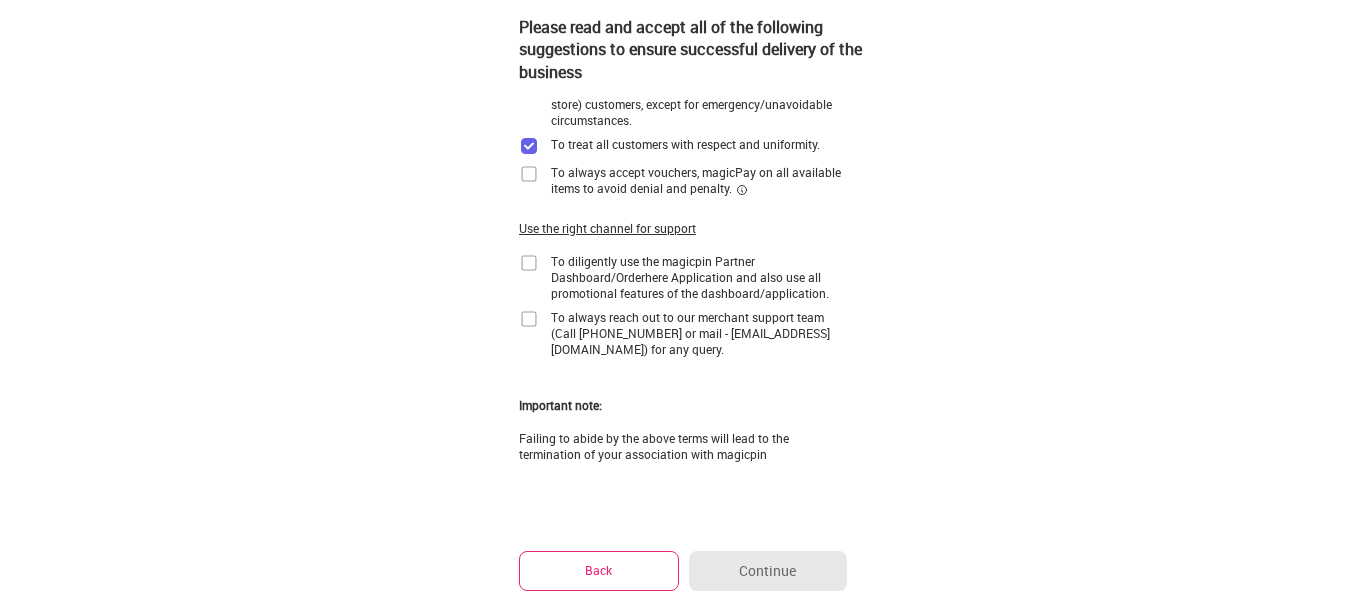 click on "Back" at bounding box center [599, 570] 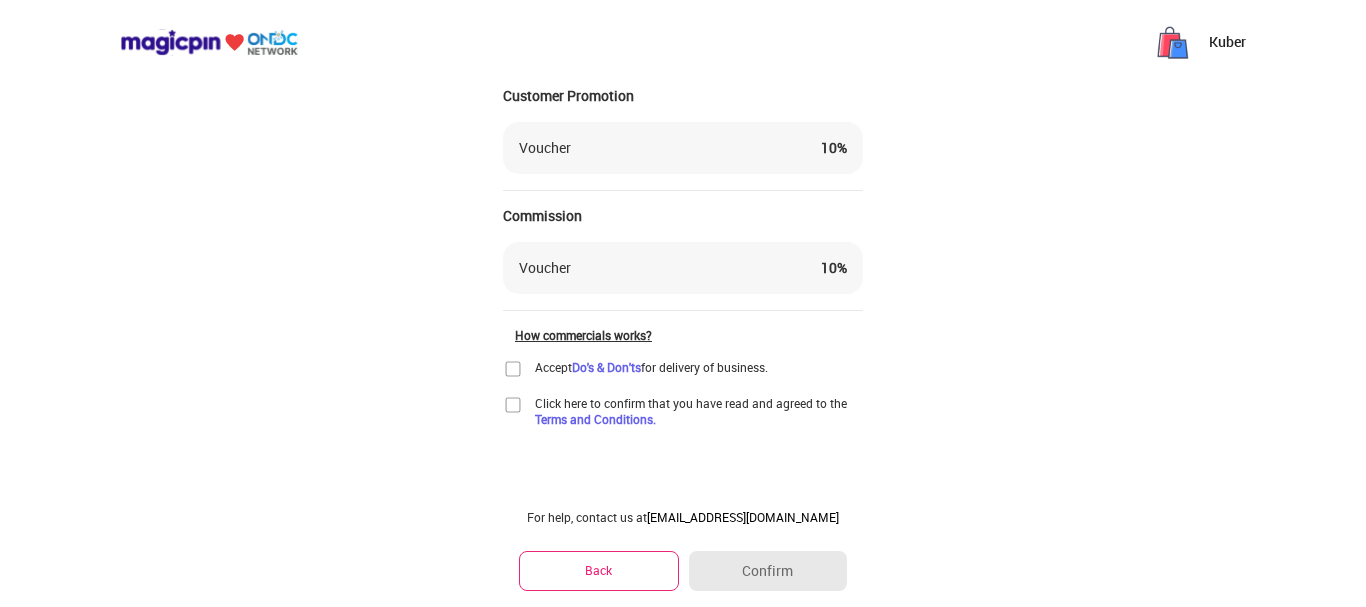click at bounding box center [513, 405] 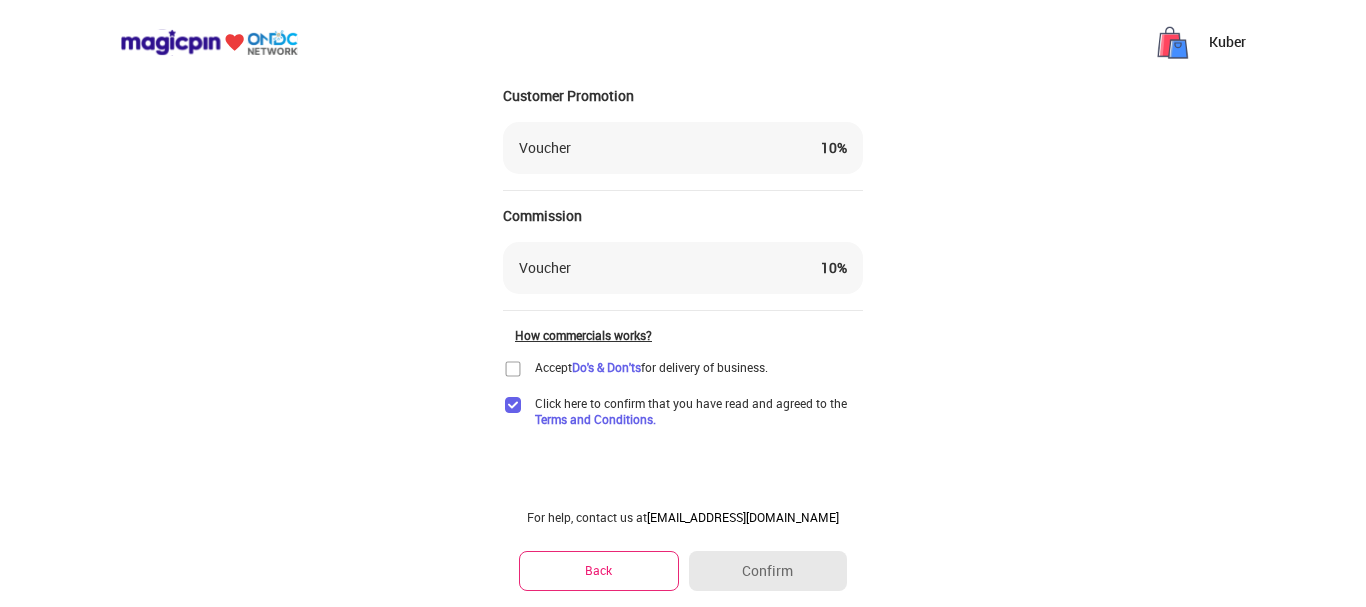 click on "Voucher 10 %" at bounding box center [683, 268] 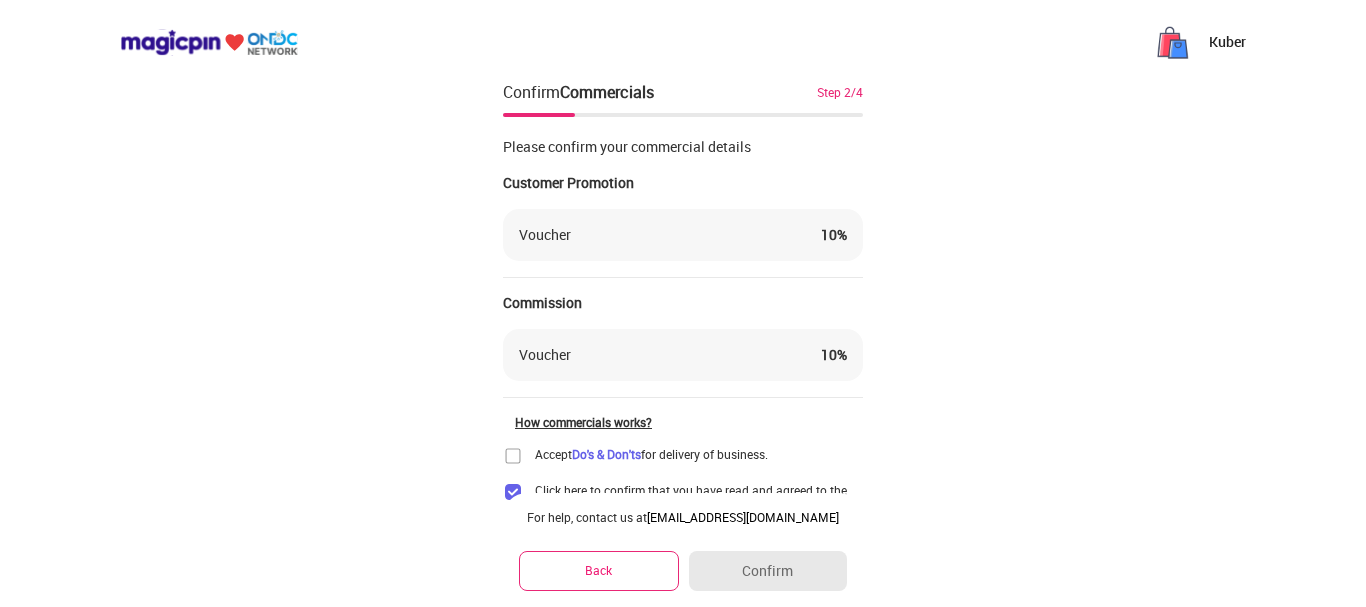 scroll, scrollTop: 87, scrollLeft: 0, axis: vertical 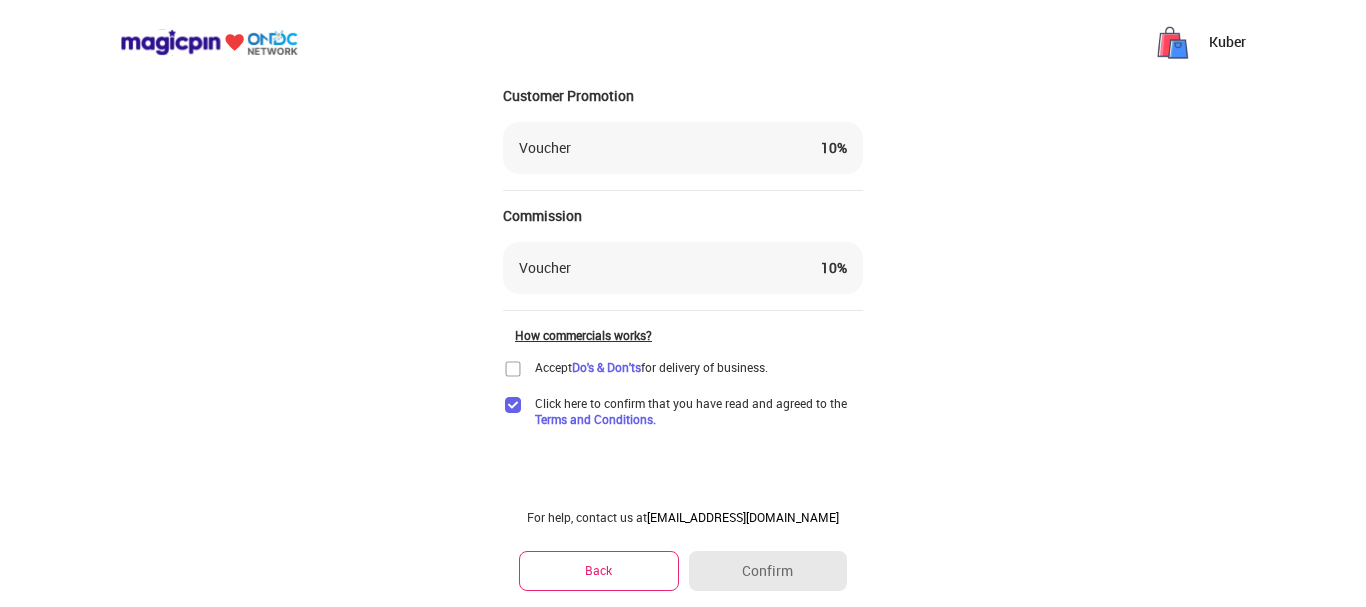 click at bounding box center (513, 369) 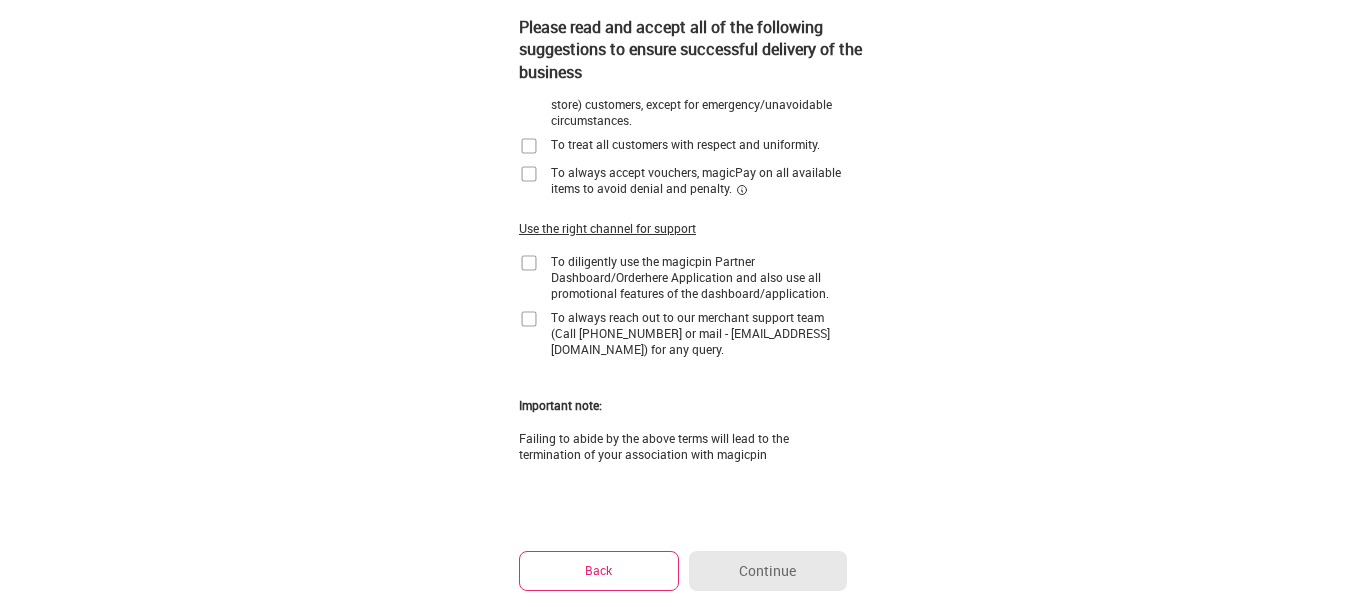 click at bounding box center (529, 319) 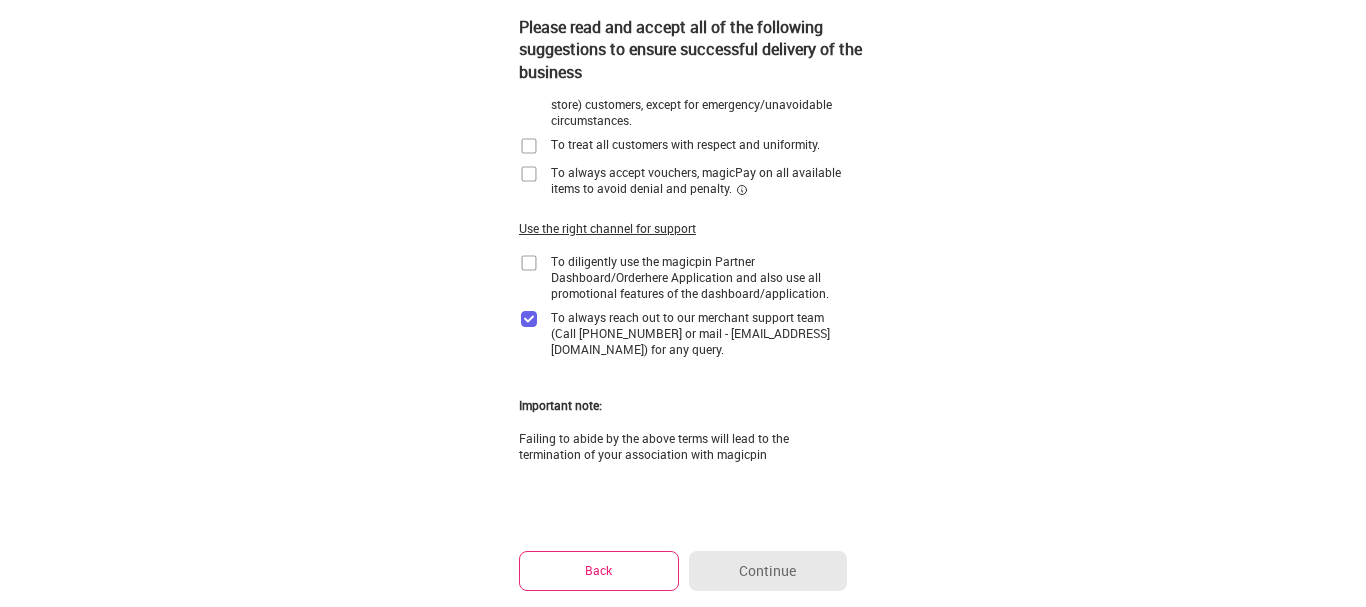 click at bounding box center (529, 263) 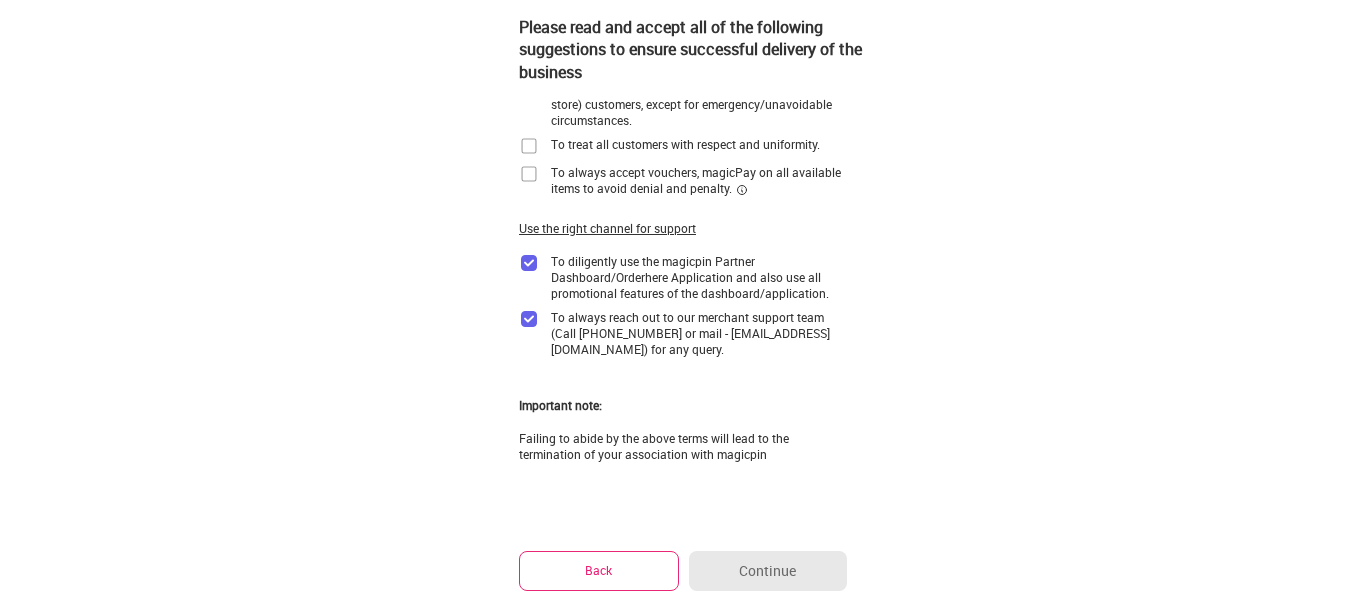 click at bounding box center (529, 174) 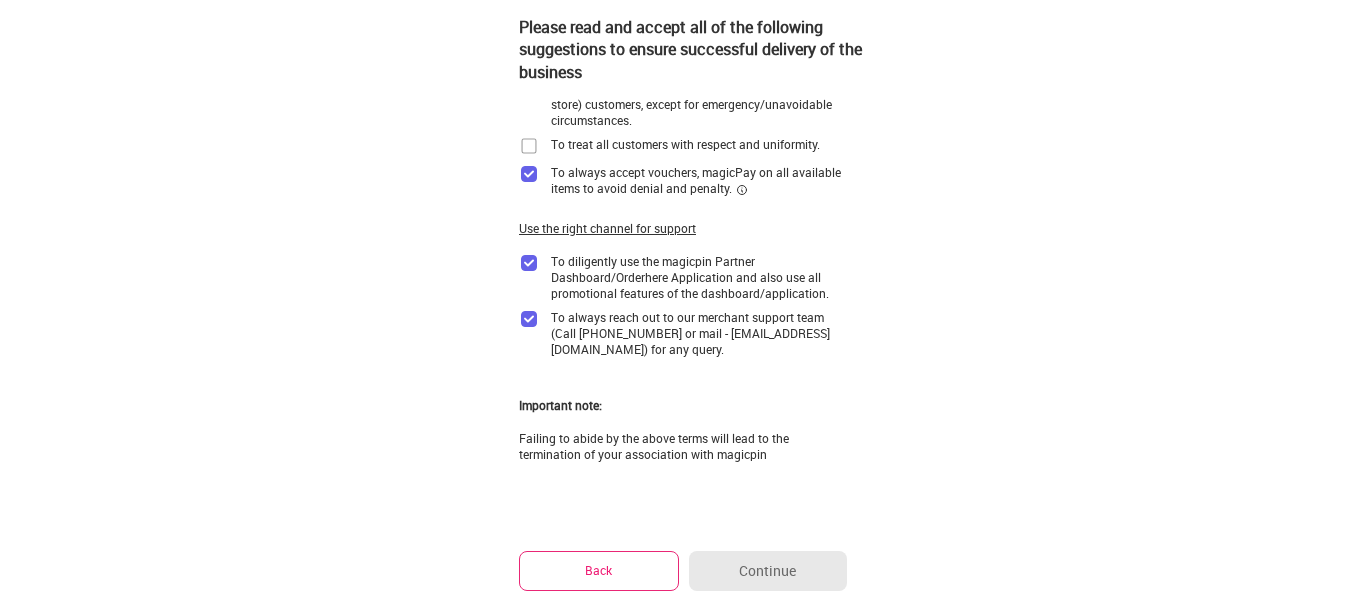 click at bounding box center (529, 146) 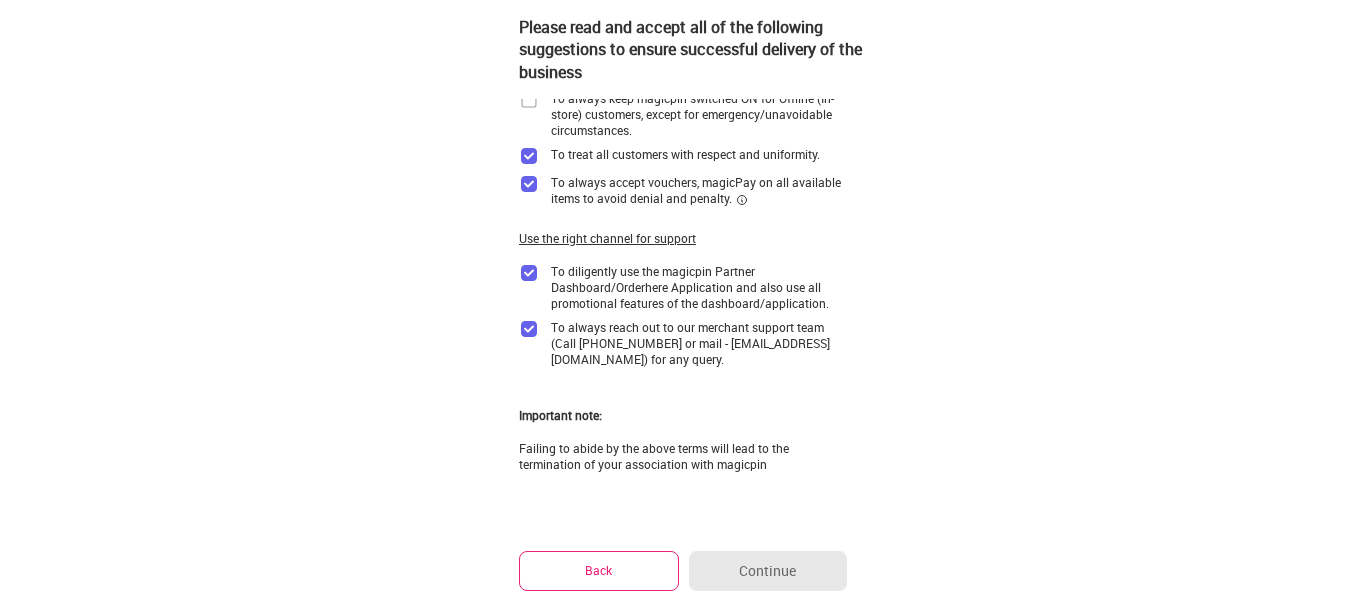 scroll, scrollTop: 0, scrollLeft: 0, axis: both 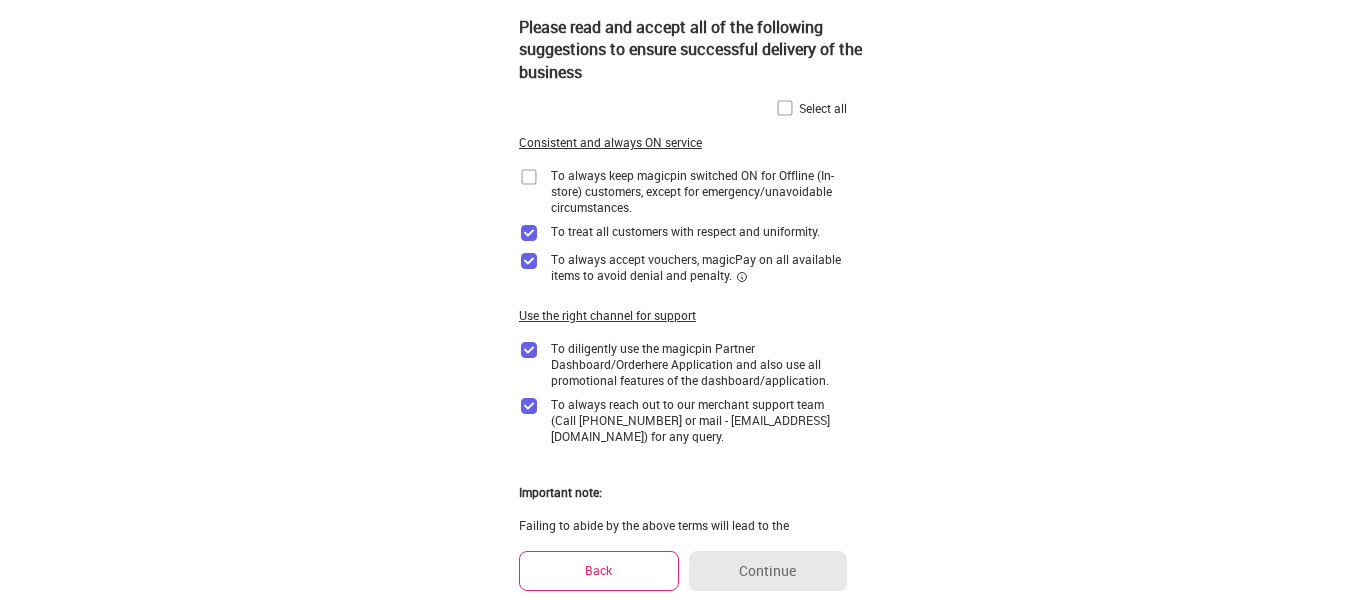 click at bounding box center [785, 108] 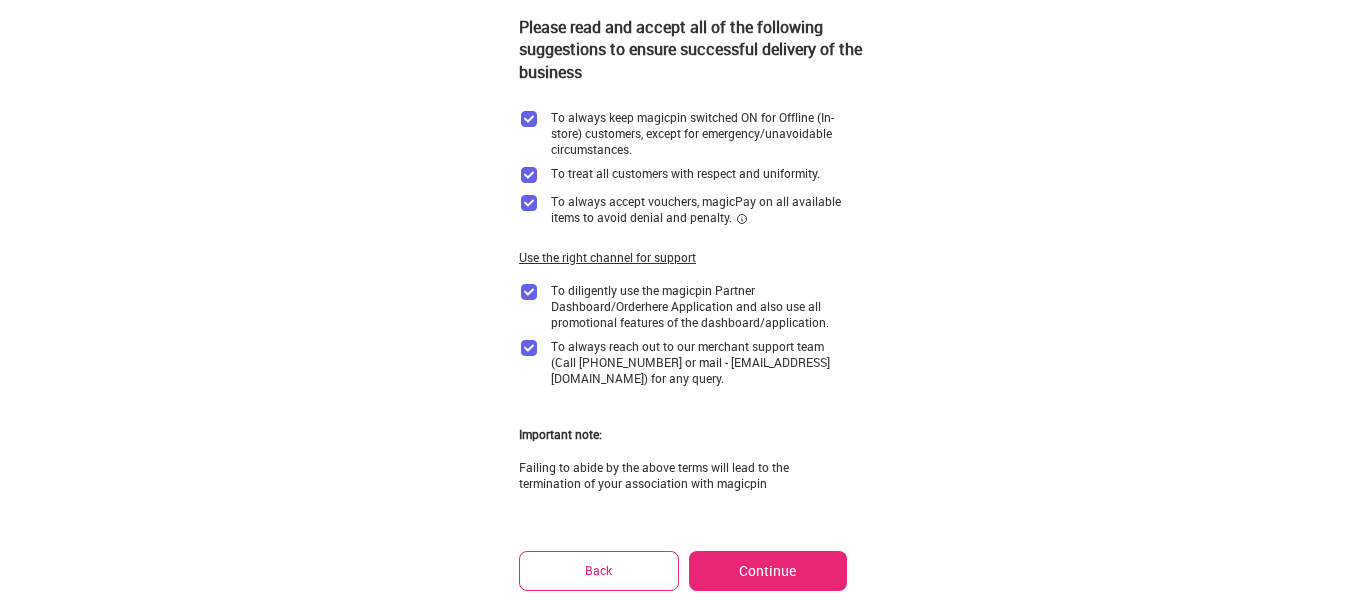 scroll, scrollTop: 156, scrollLeft: 0, axis: vertical 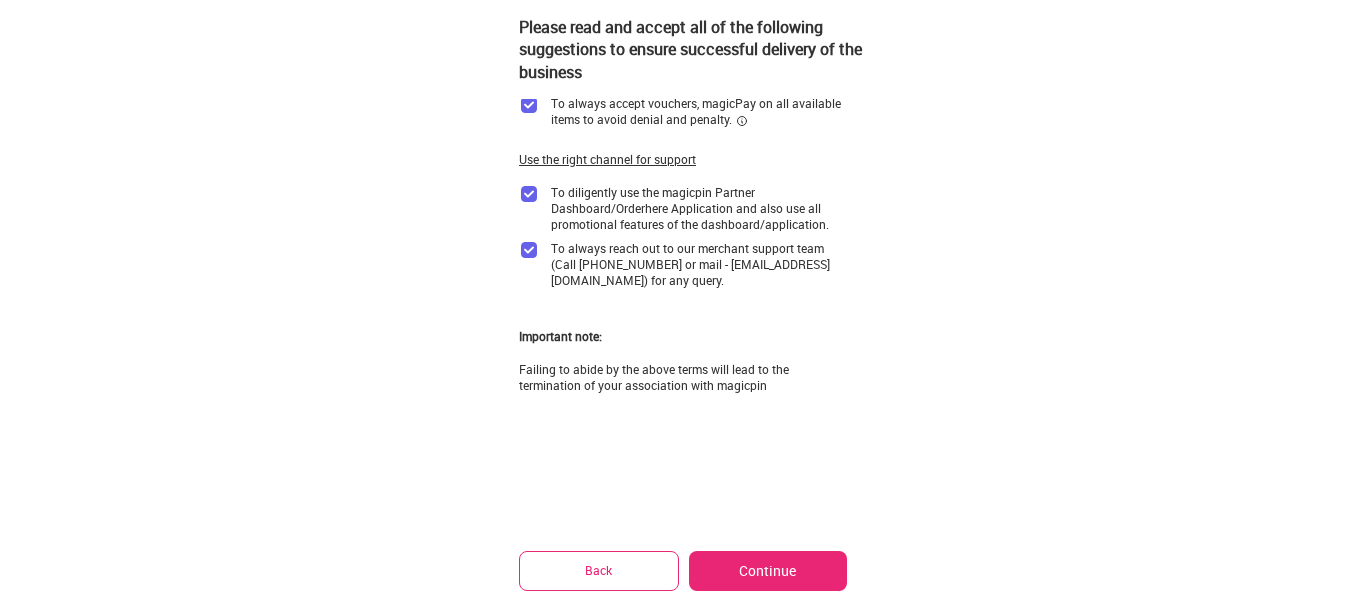 click on "Continue" at bounding box center (768, 571) 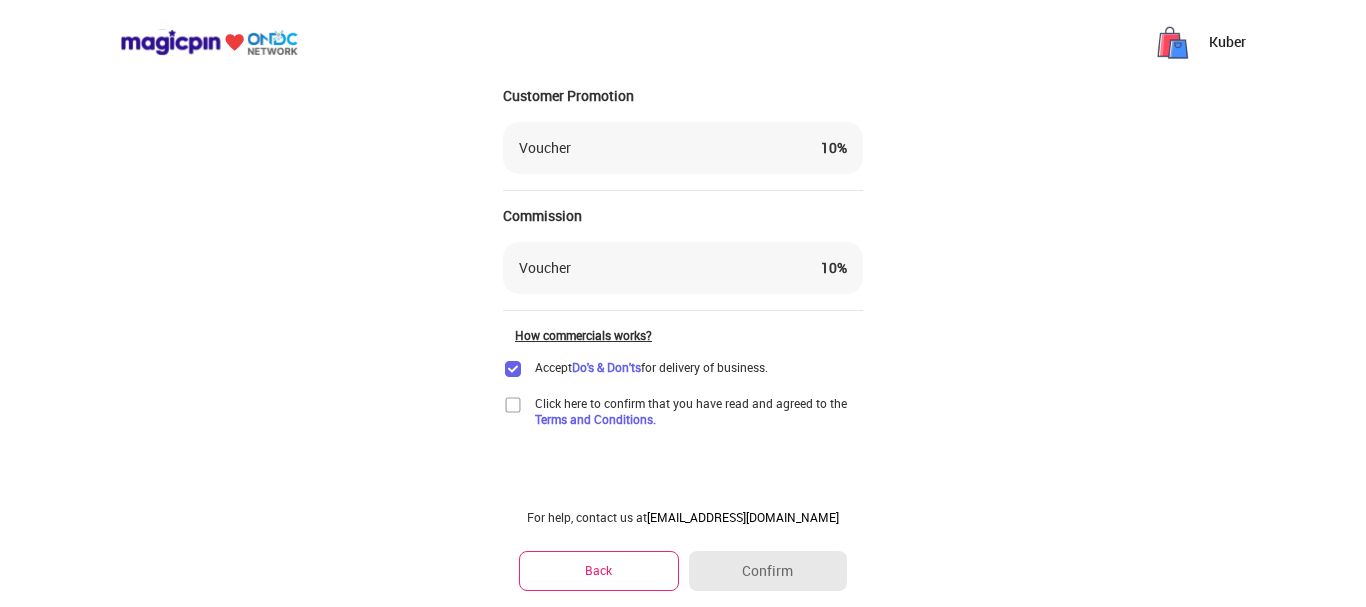 scroll, scrollTop: 87, scrollLeft: 0, axis: vertical 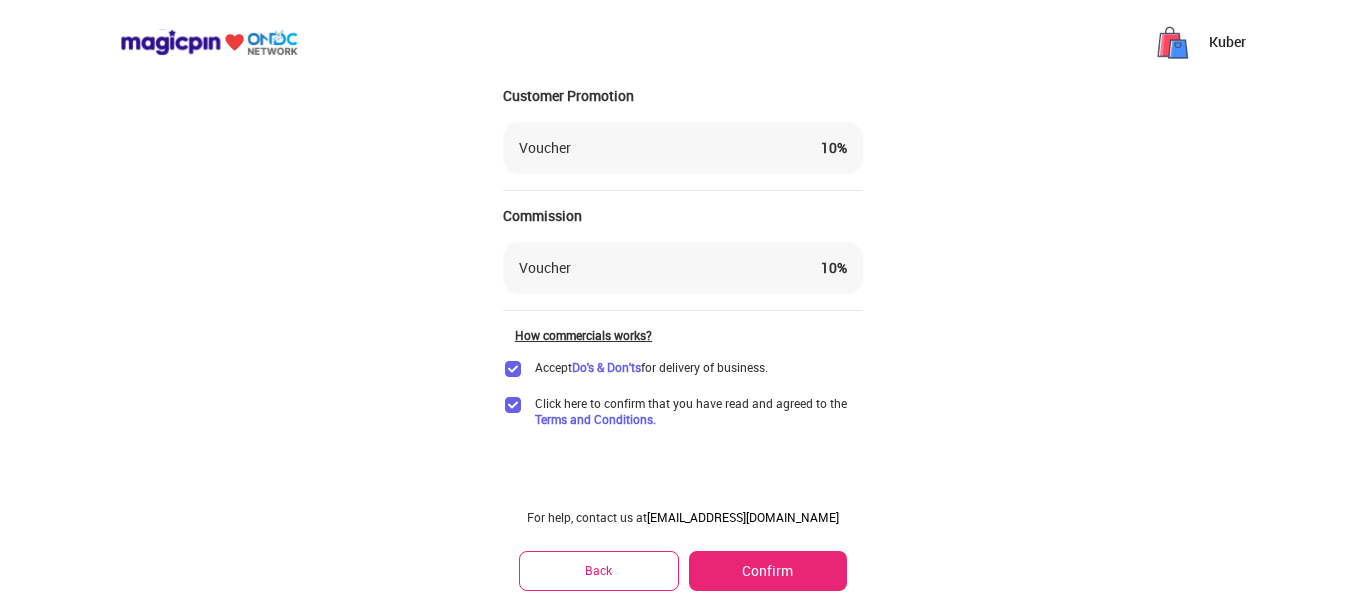 click on "Confirm" at bounding box center (768, 571) 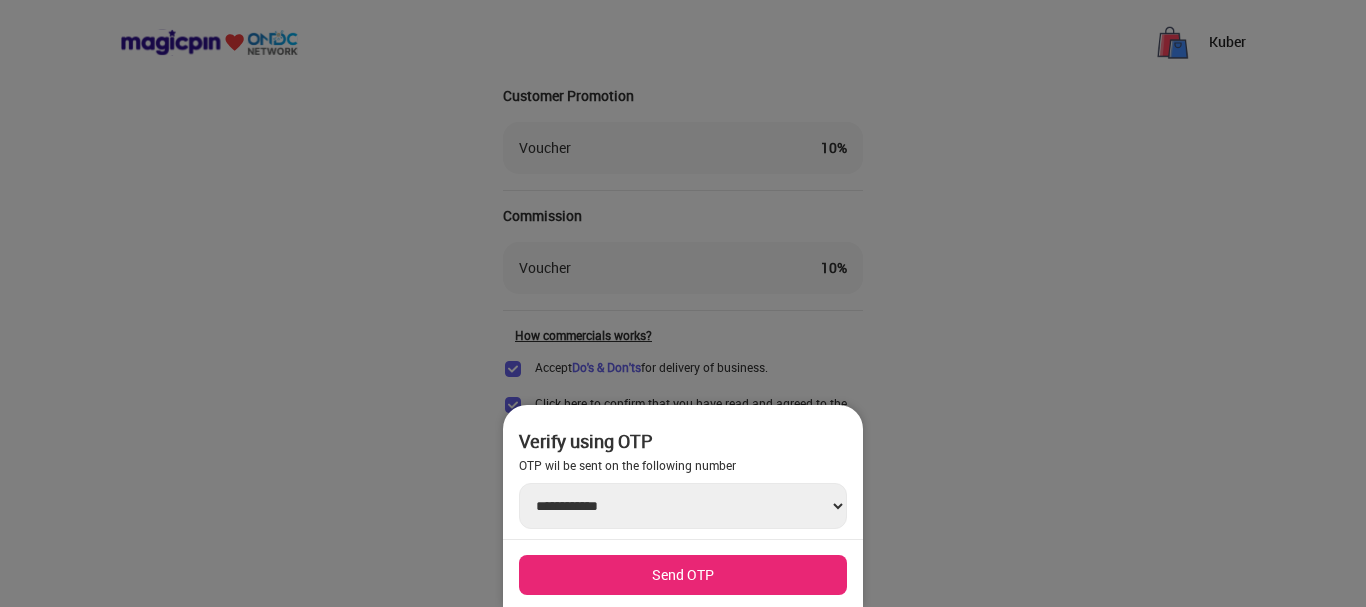 click on "Send OTP" at bounding box center (683, 575) 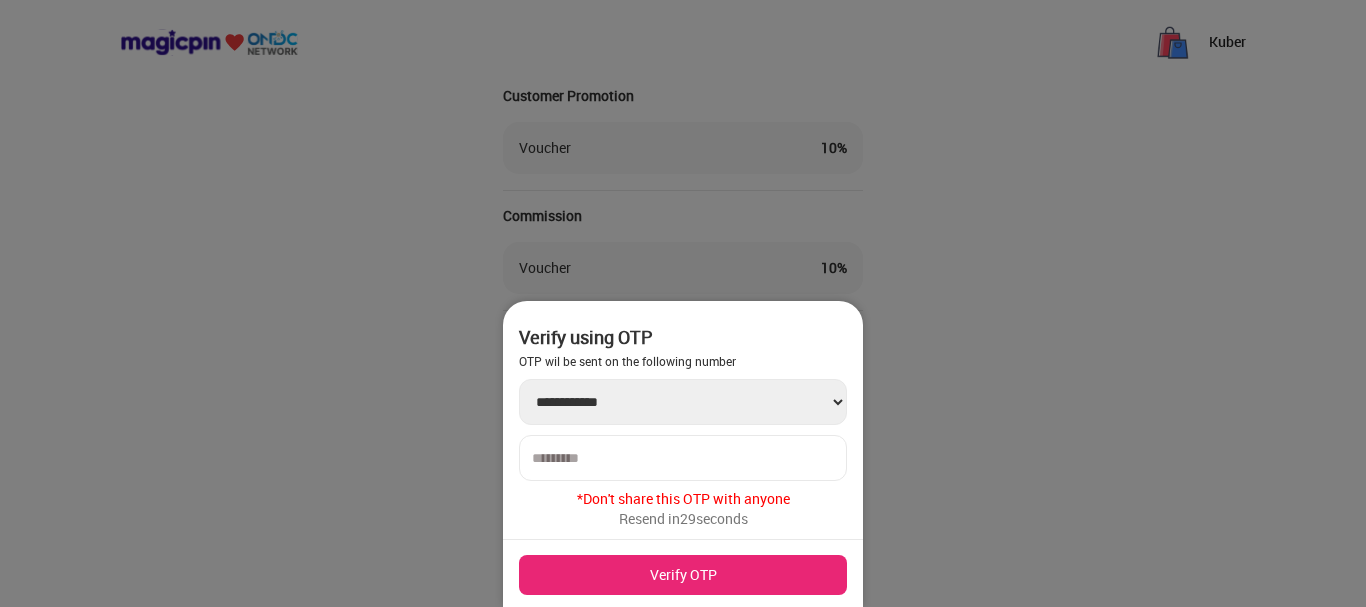 click at bounding box center [683, 458] 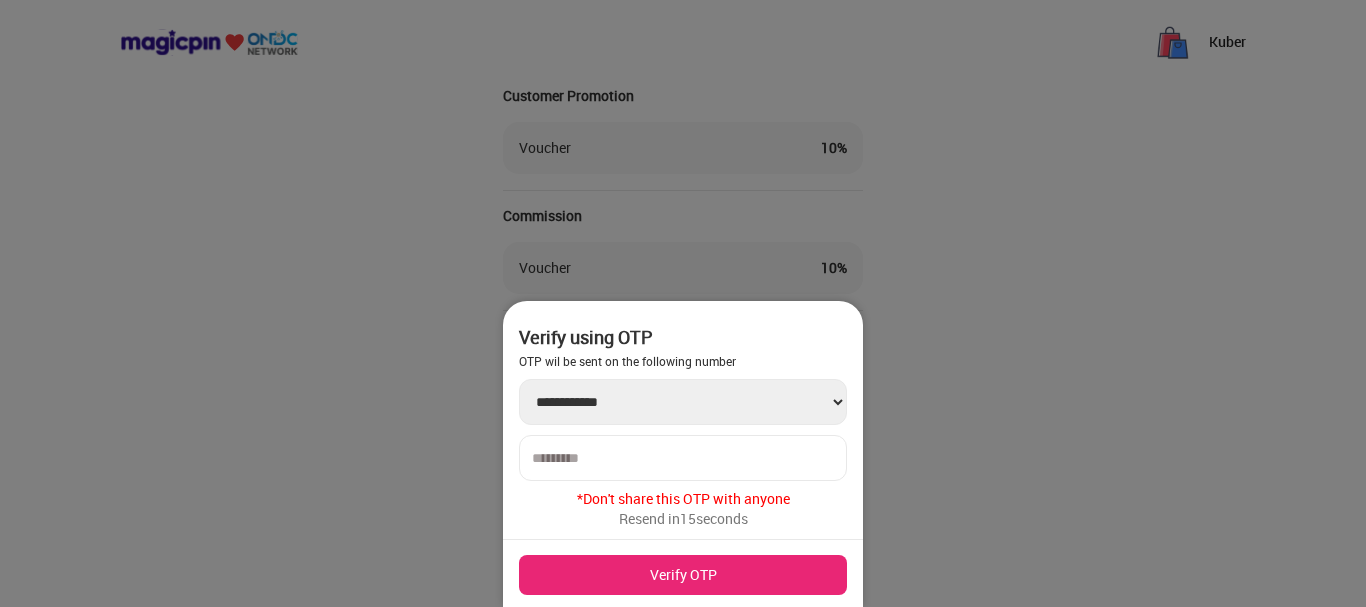 type on "******" 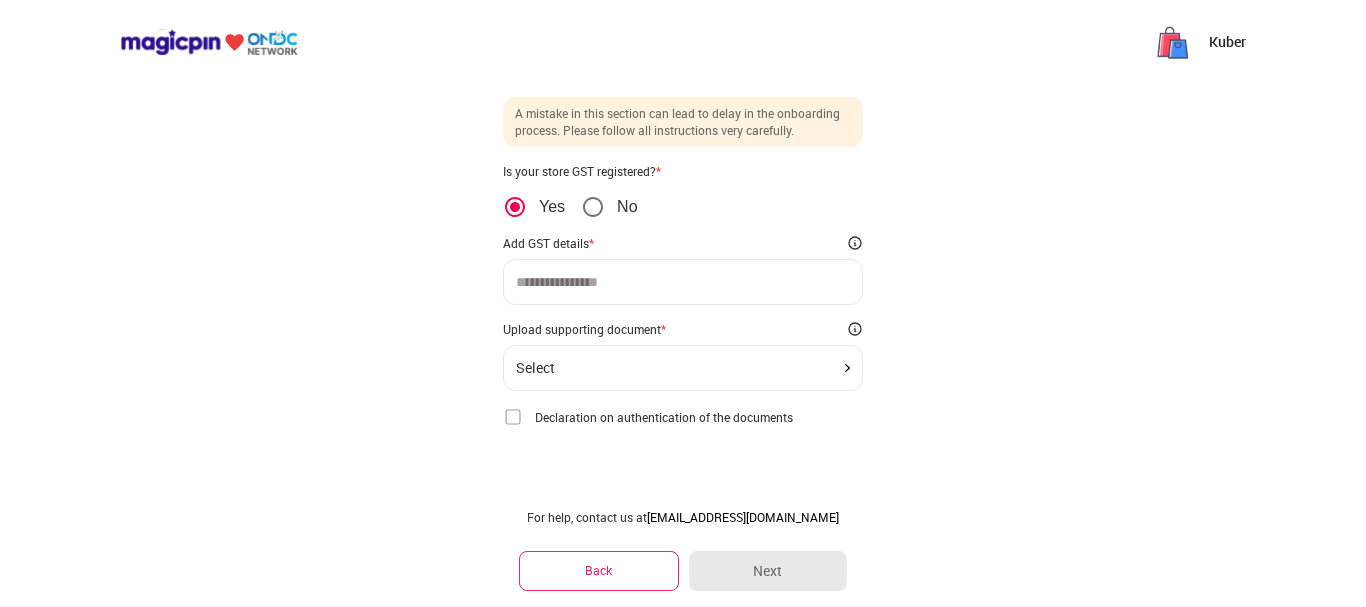 scroll, scrollTop: 40, scrollLeft: 0, axis: vertical 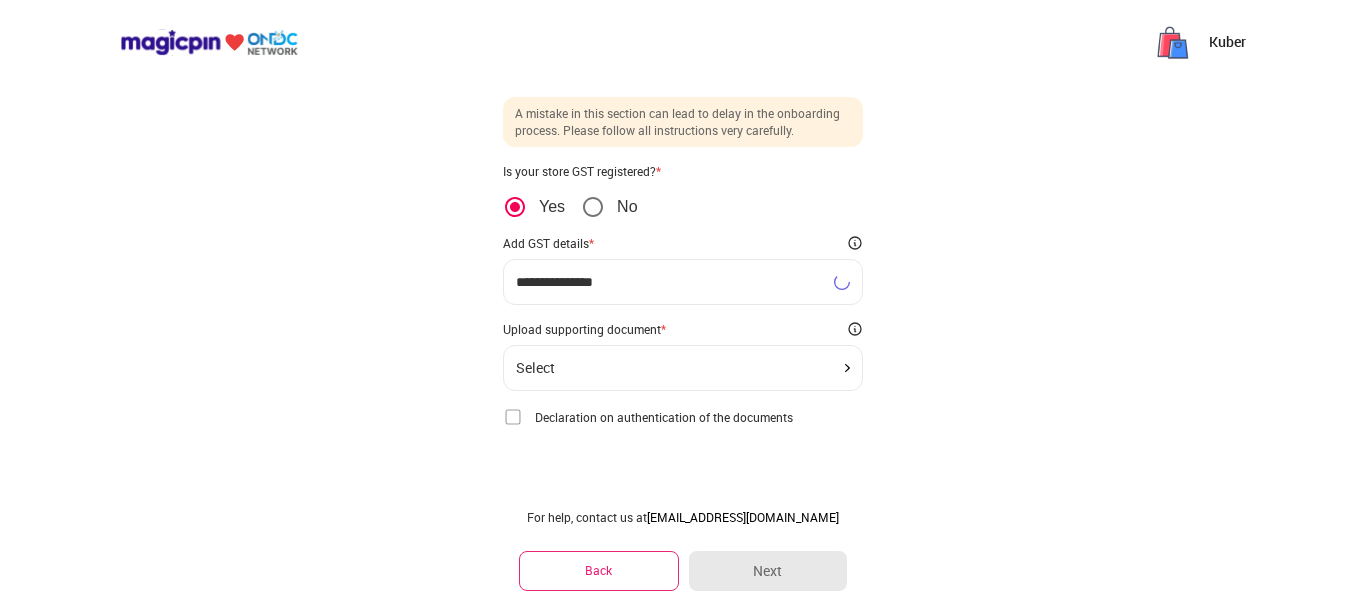 type on "**********" 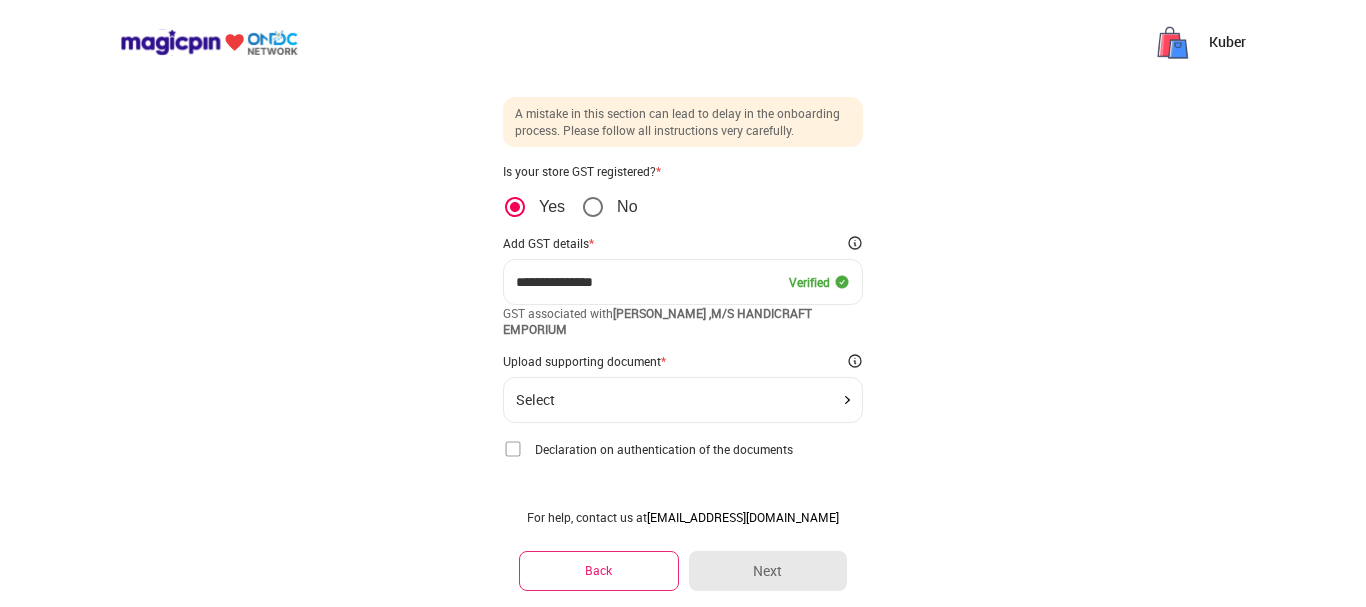 click on "Select" 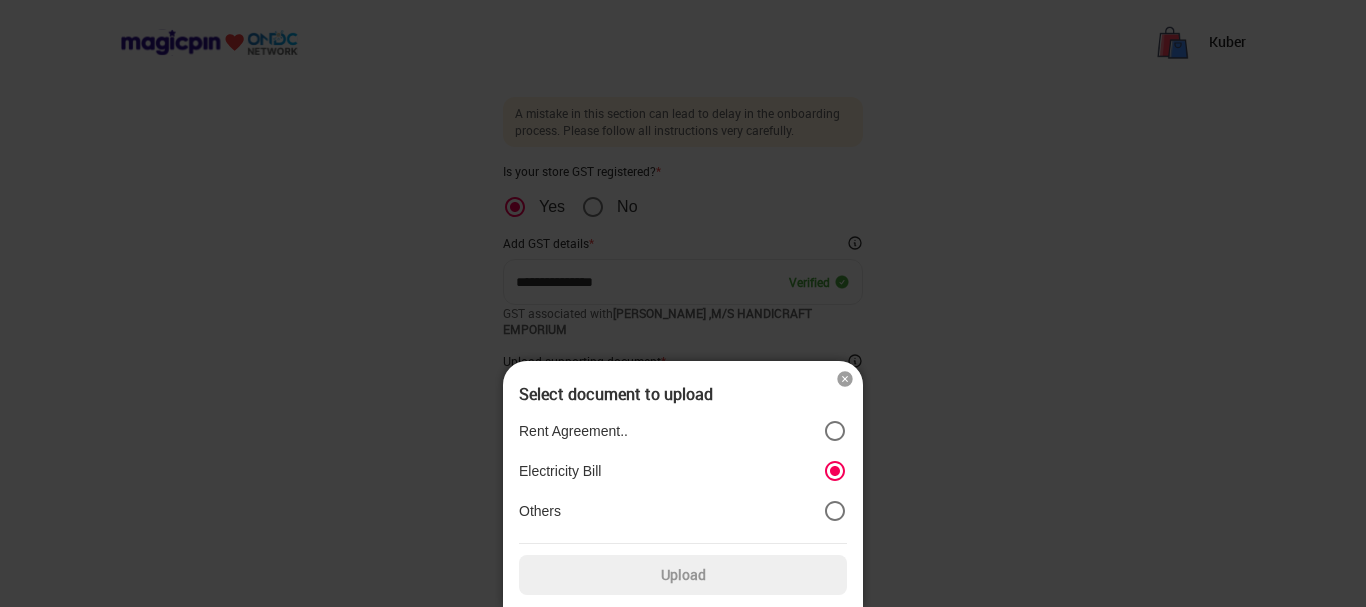 scroll, scrollTop: 72, scrollLeft: 0, axis: vertical 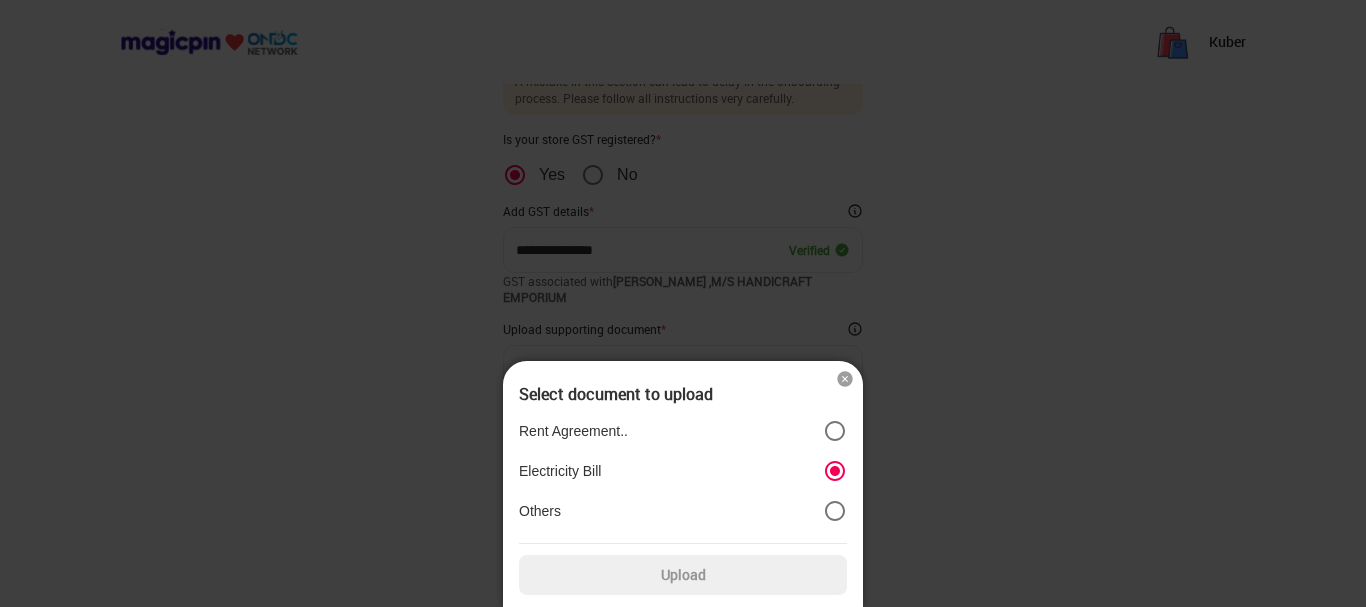 click on "Upload" at bounding box center (683, 575) 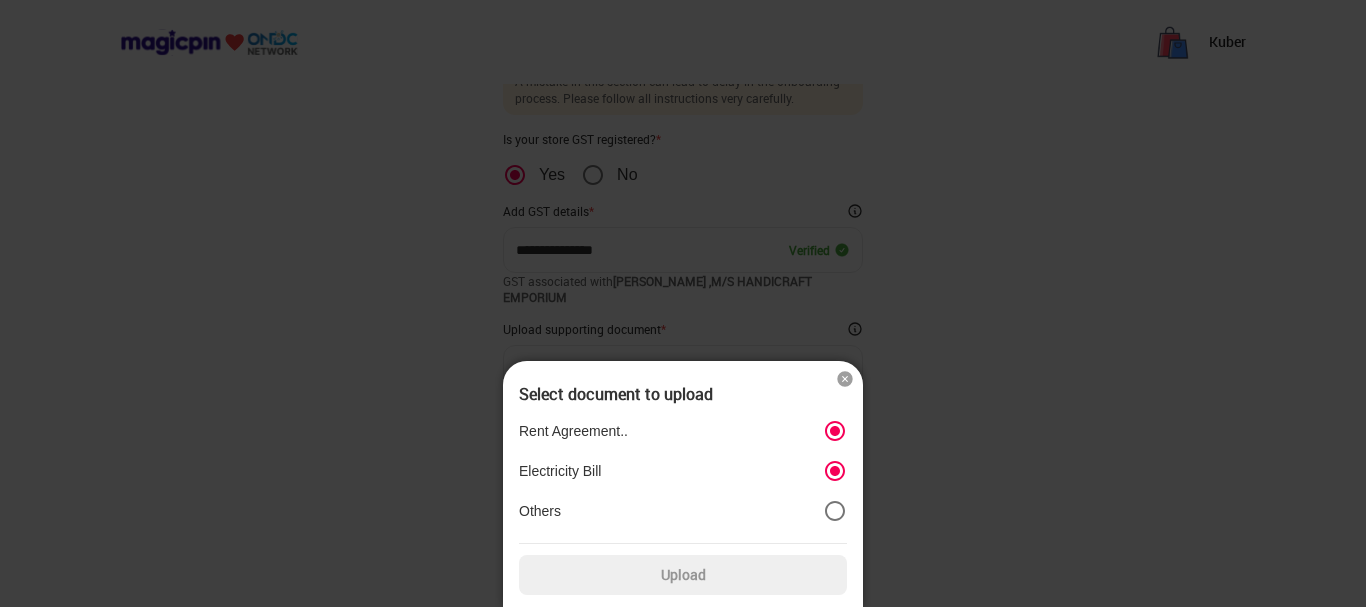 scroll, scrollTop: 64, scrollLeft: 0, axis: vertical 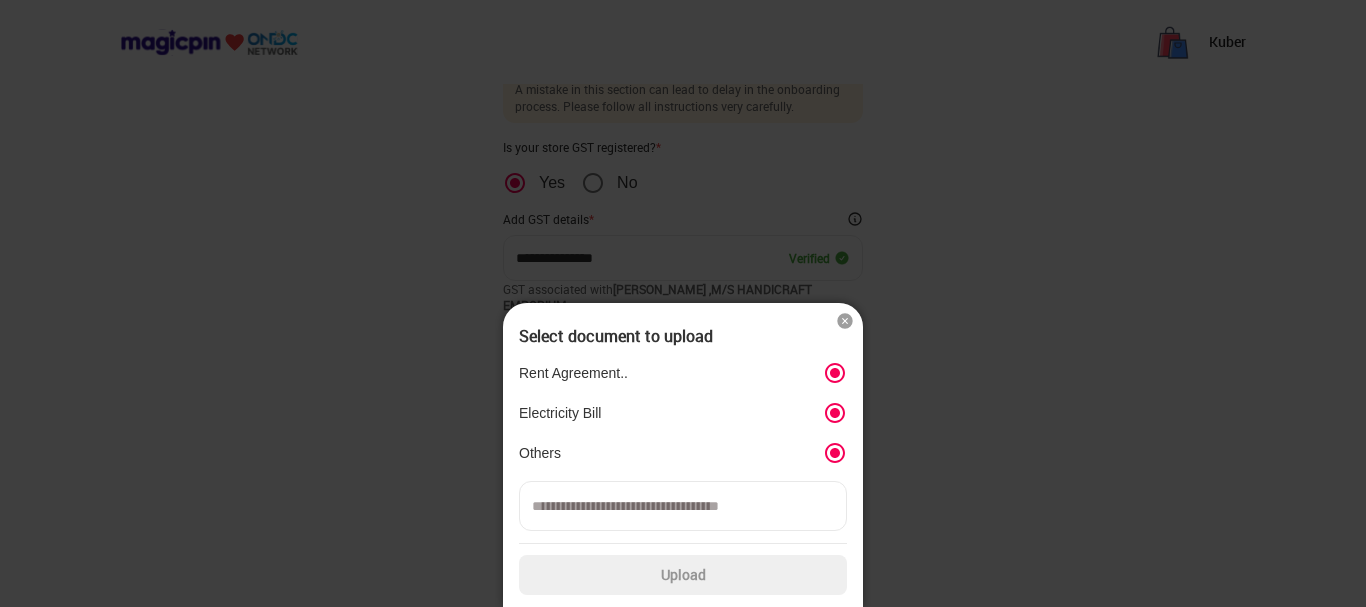 click at bounding box center (683, 506) 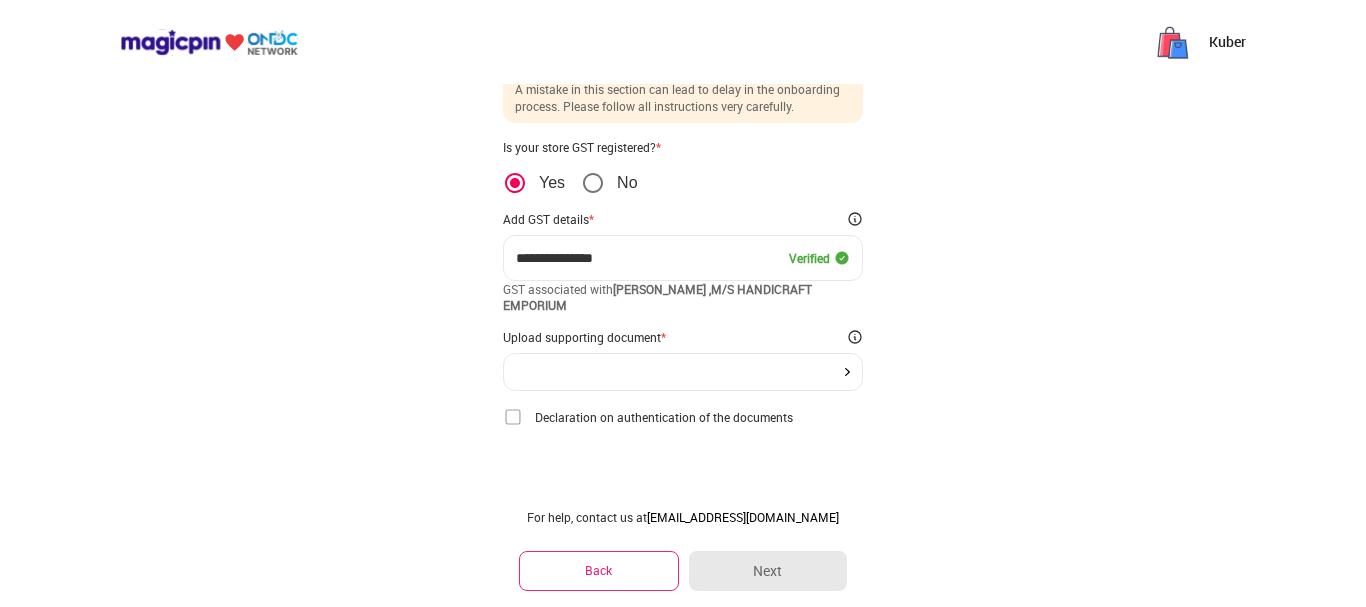 click 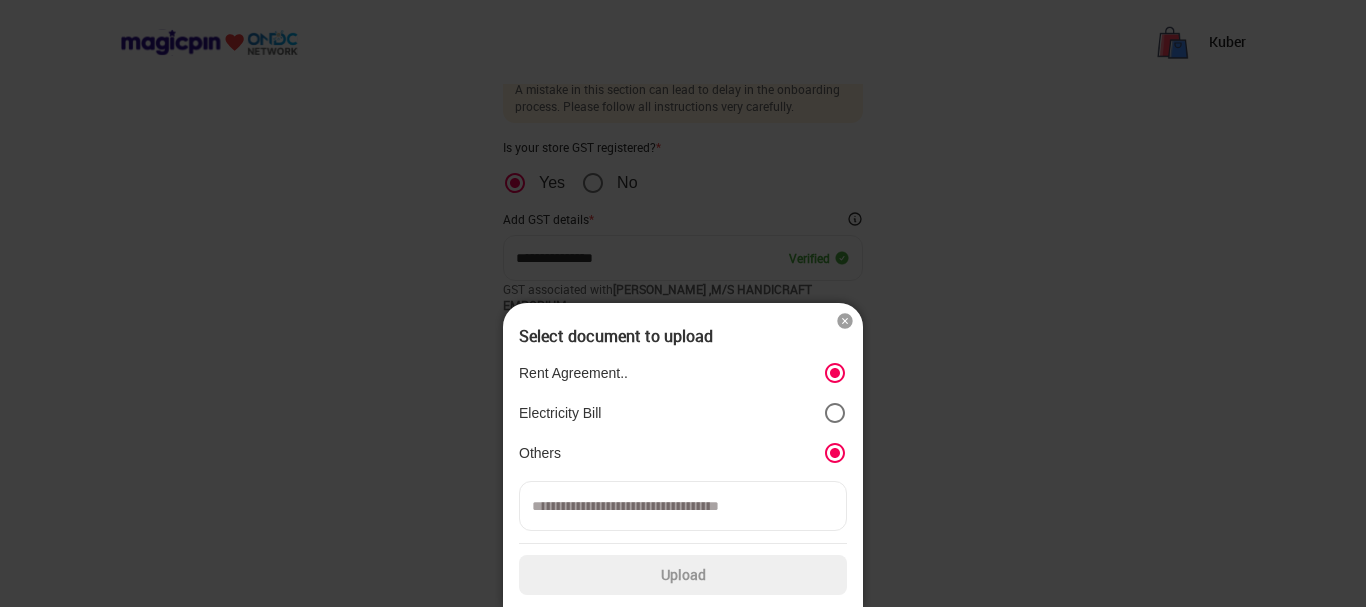 click at bounding box center [683, 506] 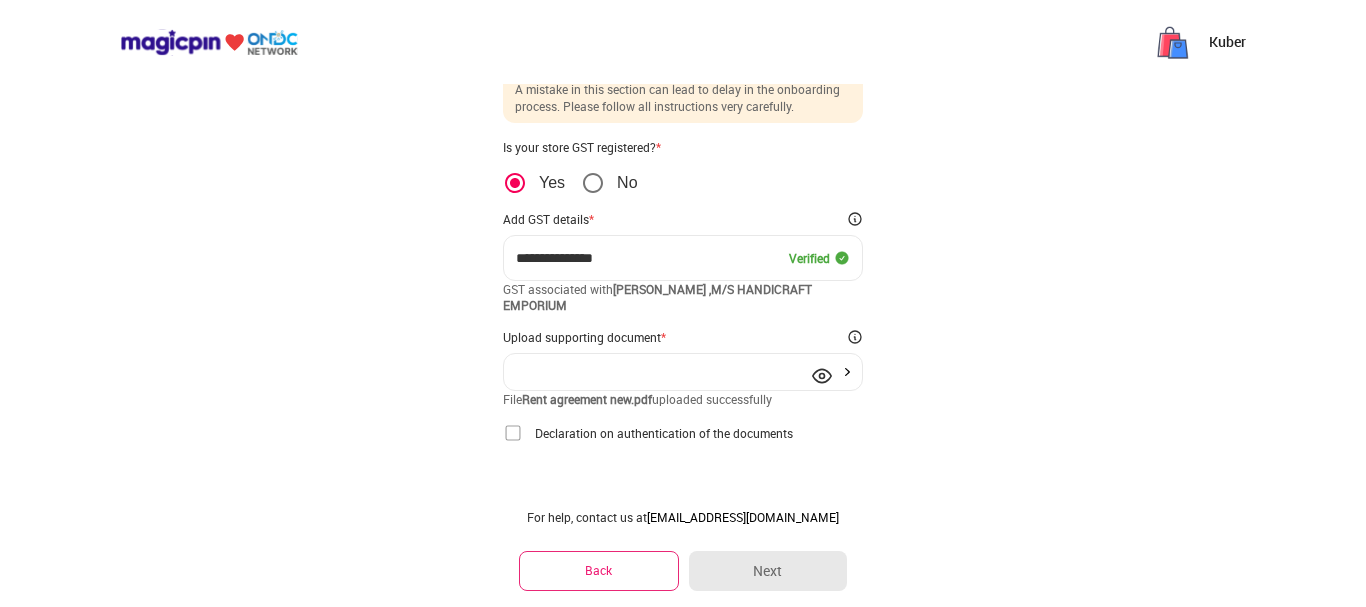 click at bounding box center [513, 433] 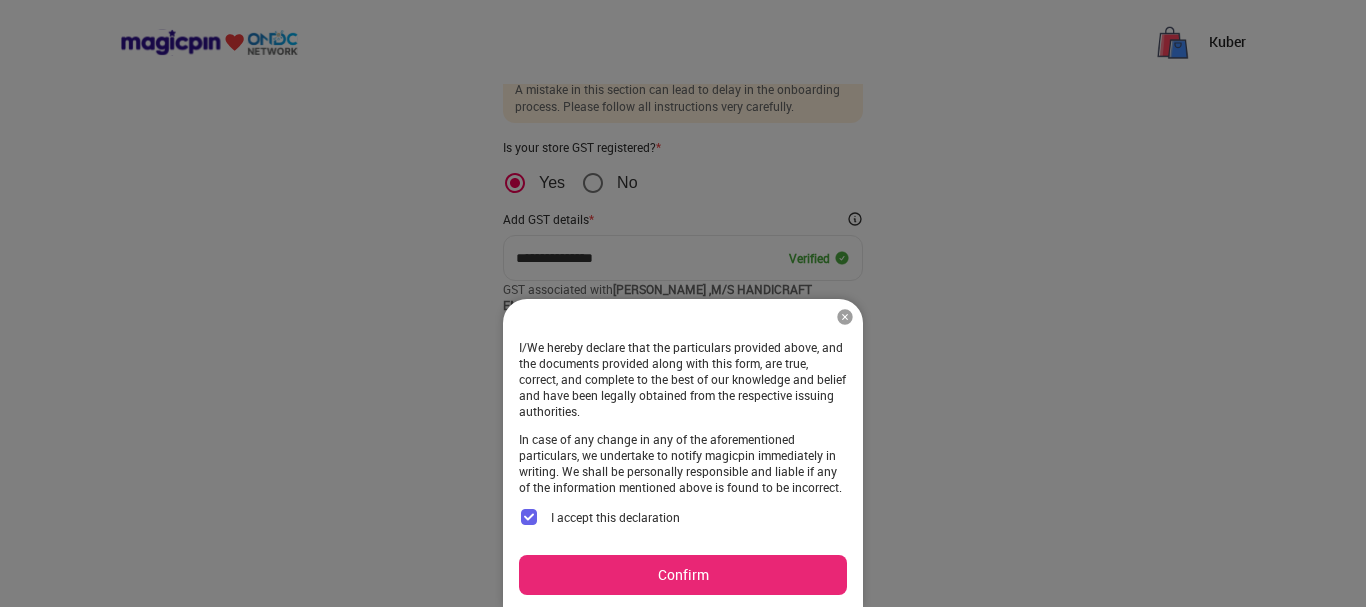 click on "Confirm" at bounding box center (683, 575) 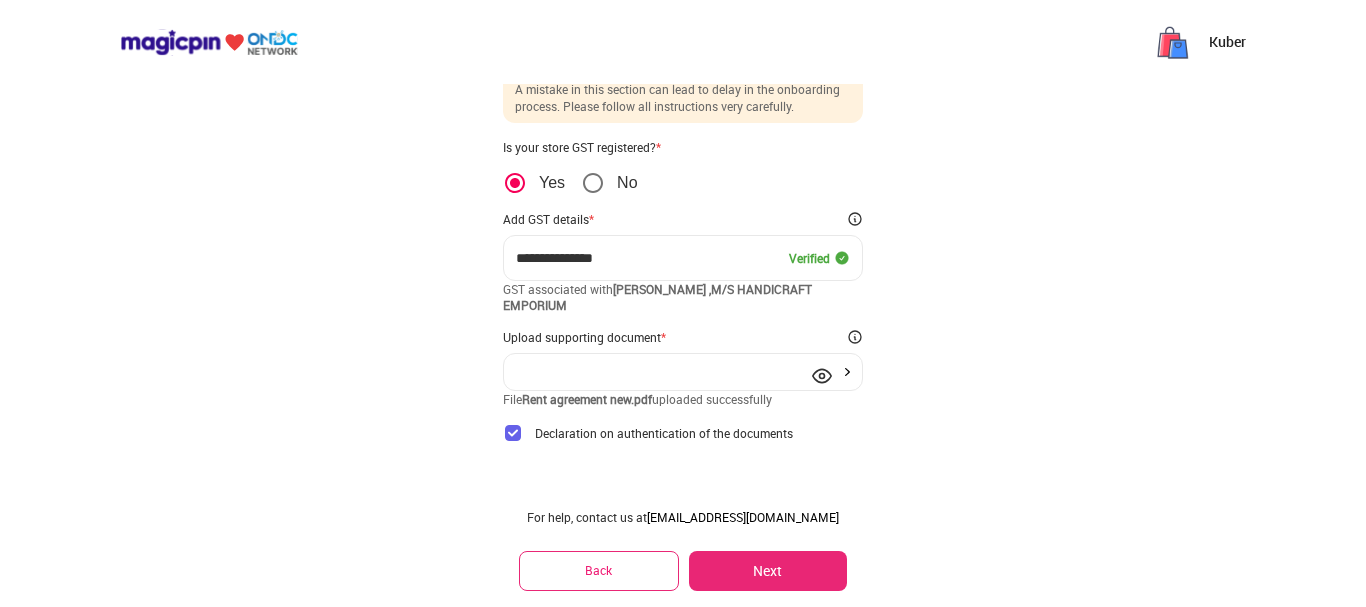 click on "Next" at bounding box center [768, 571] 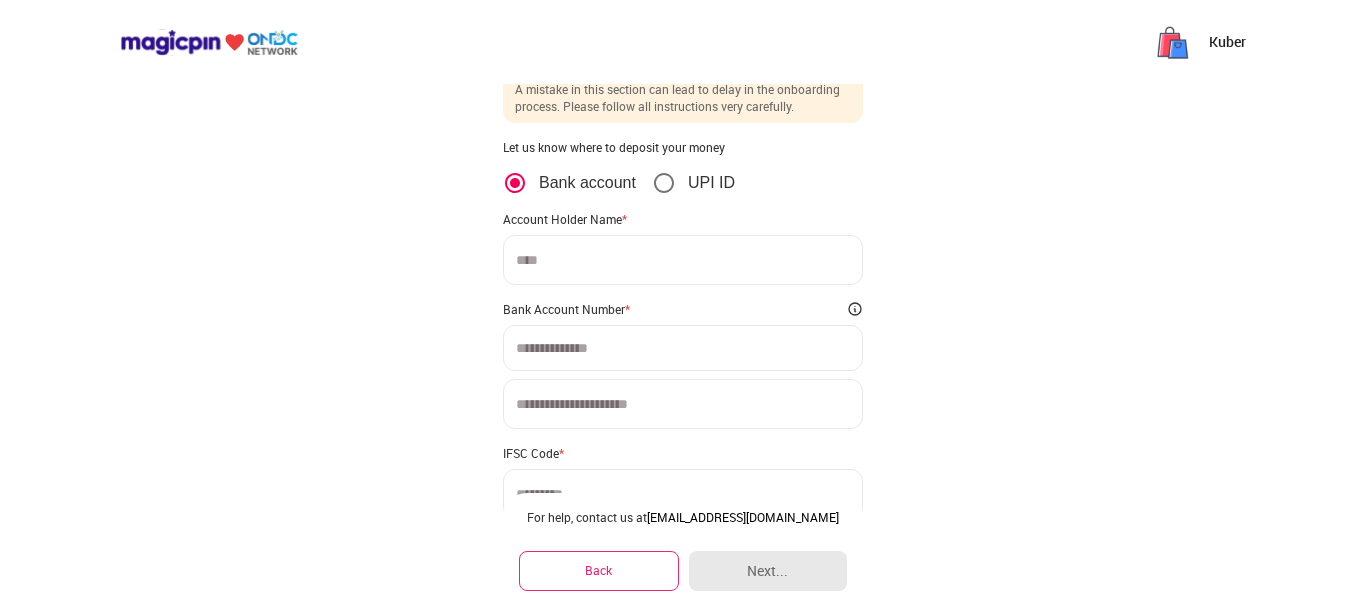 scroll, scrollTop: 0, scrollLeft: 0, axis: both 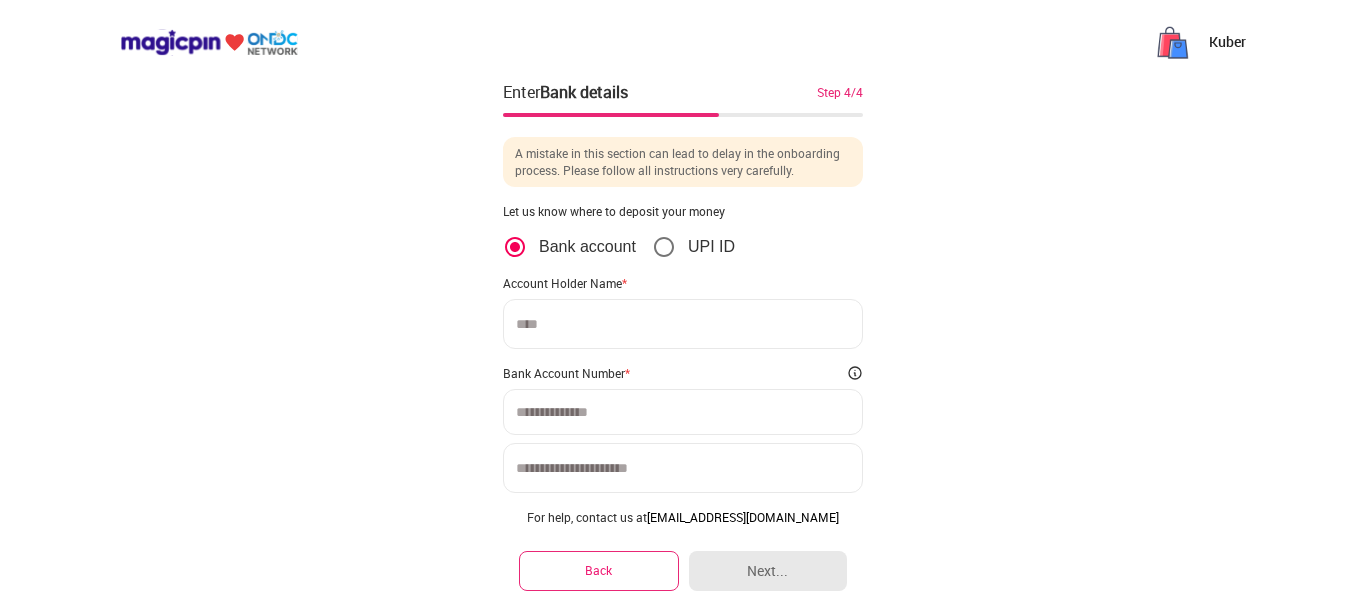 click at bounding box center (683, 324) 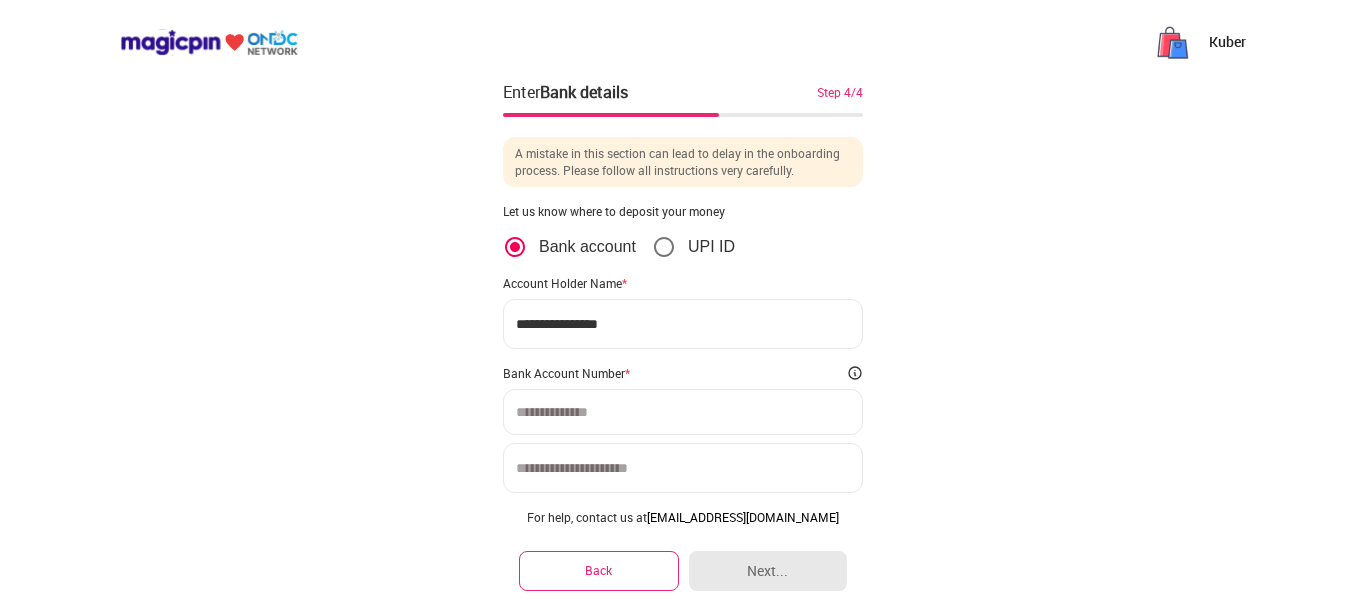 type on "**********" 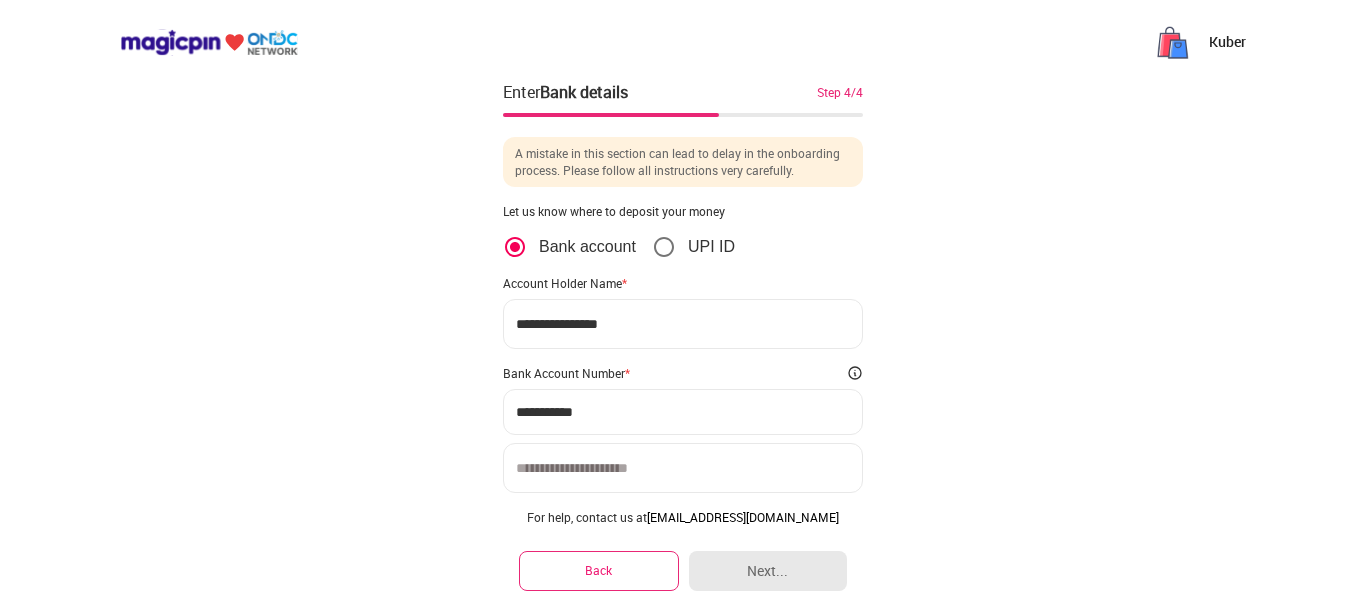type on "**********" 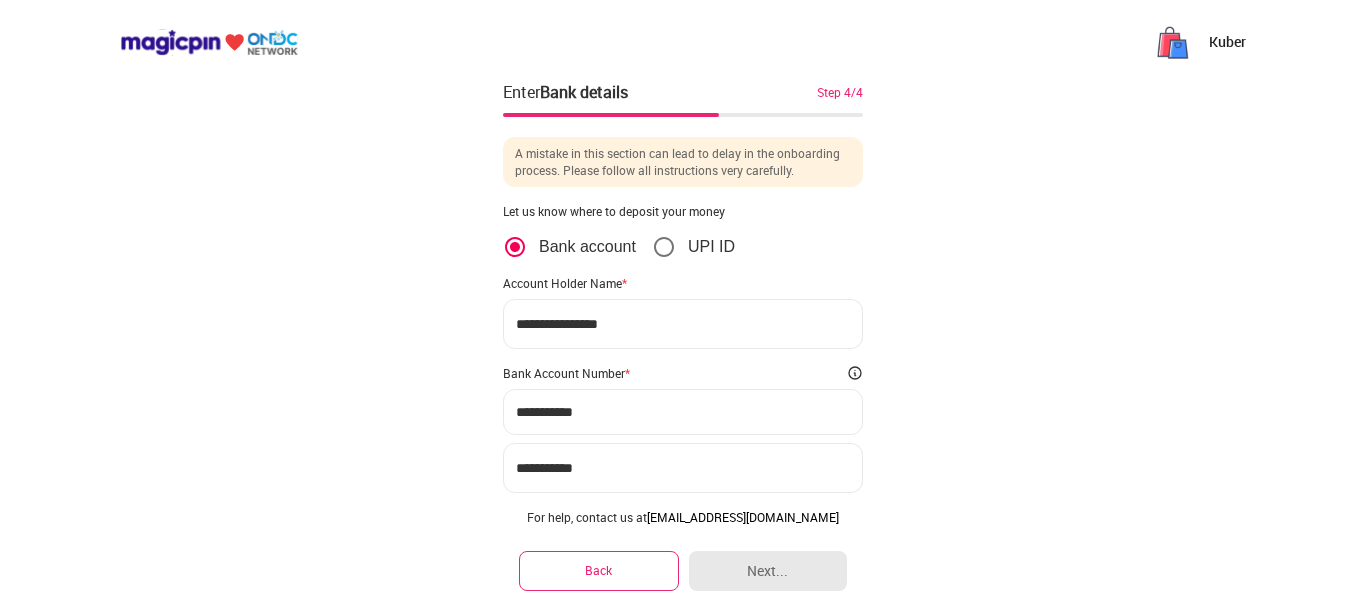 type on "**********" 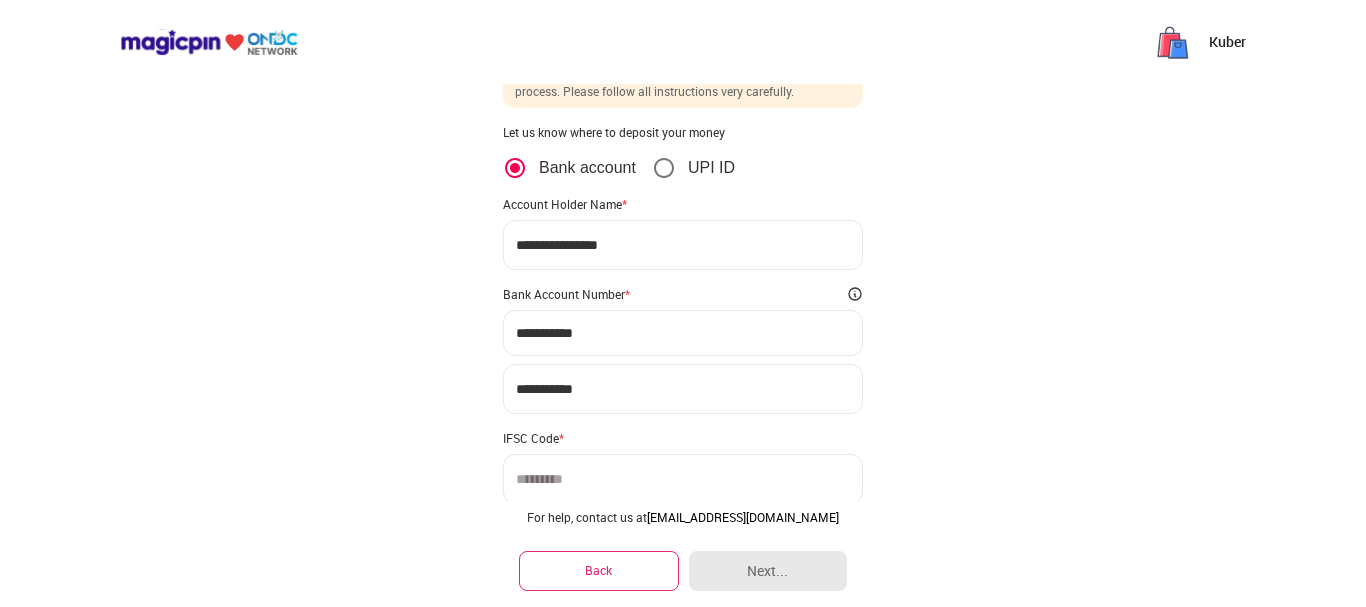 scroll, scrollTop: 156, scrollLeft: 0, axis: vertical 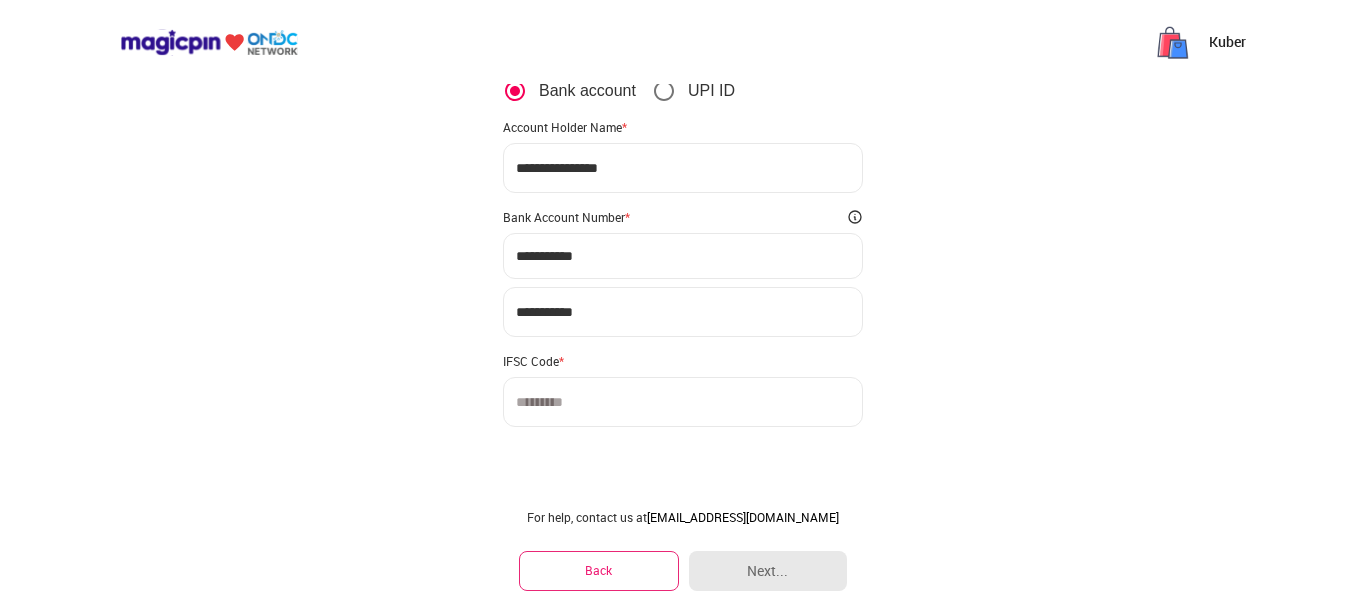 click at bounding box center [683, 402] 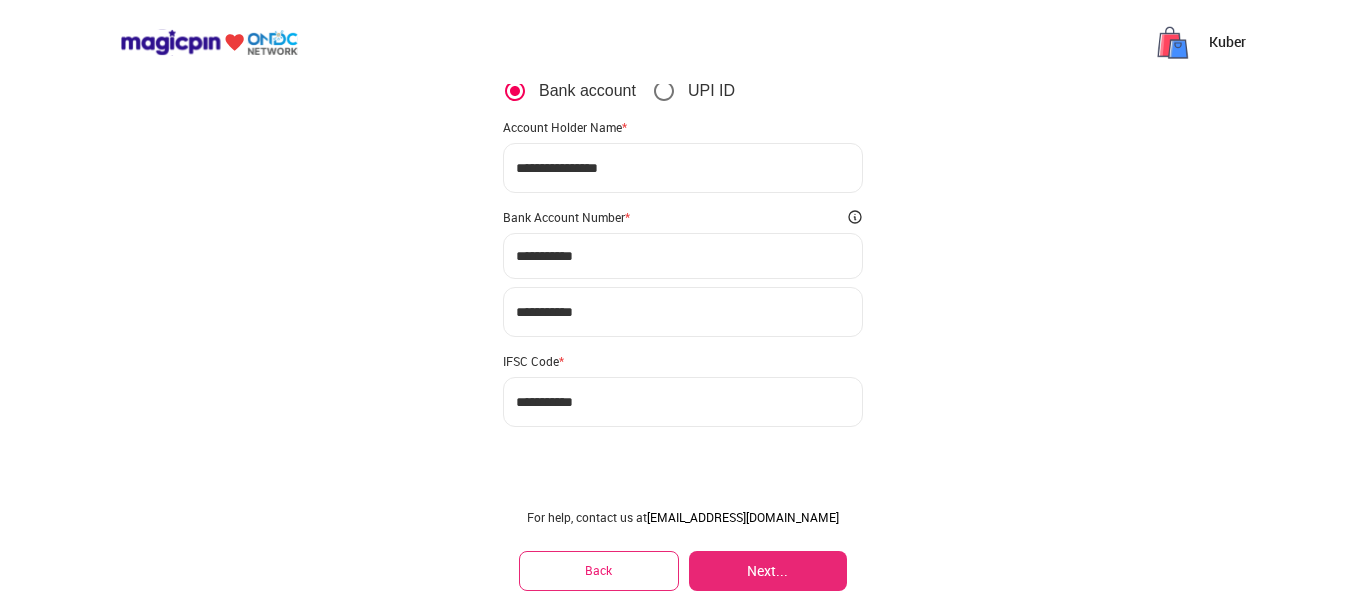 type on "**********" 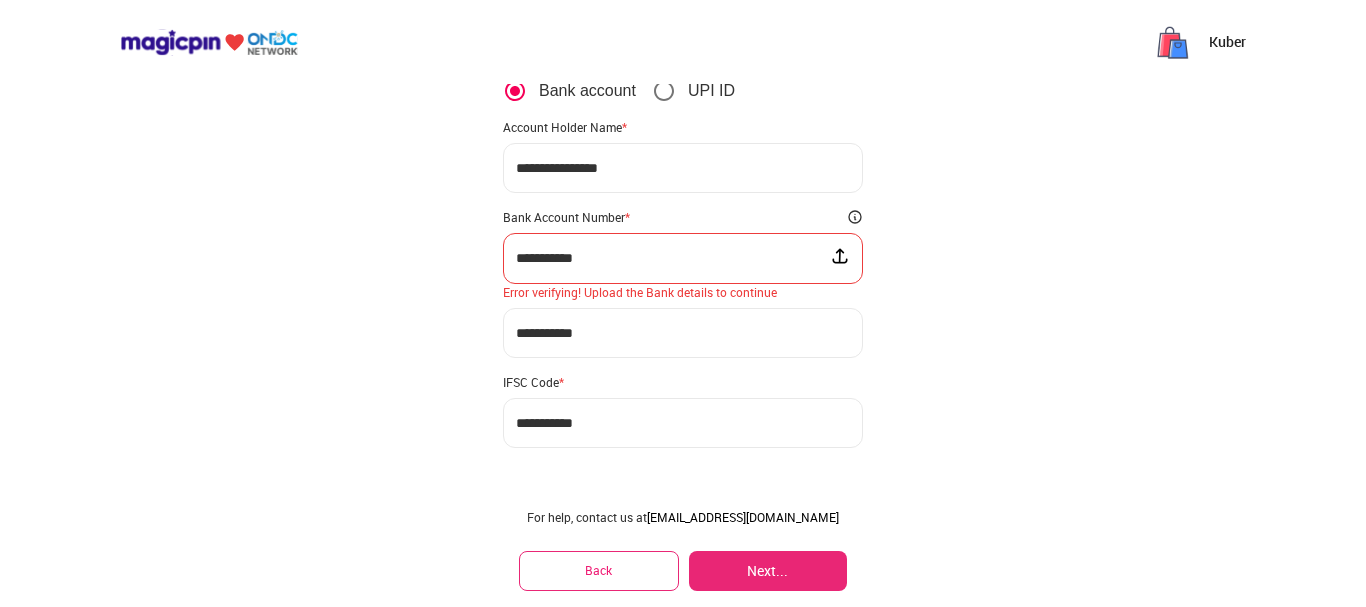 click on "Next..." at bounding box center (768, 571) 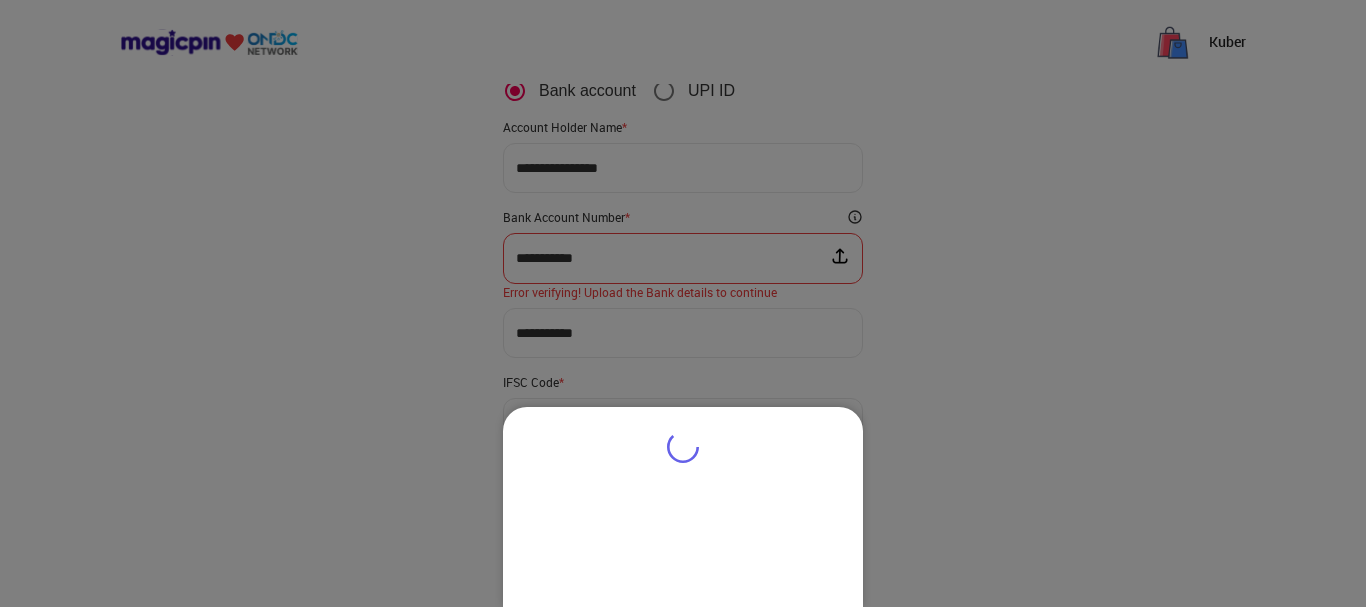 type on "**********" 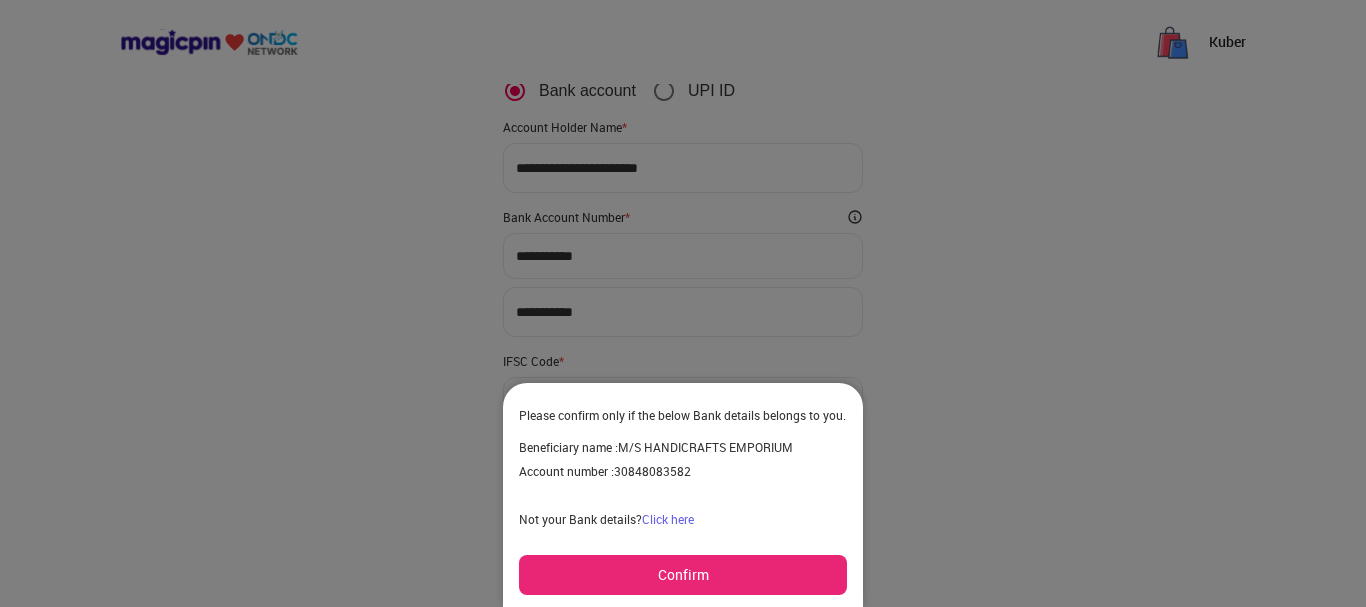 click on "Confirm" at bounding box center (683, 575) 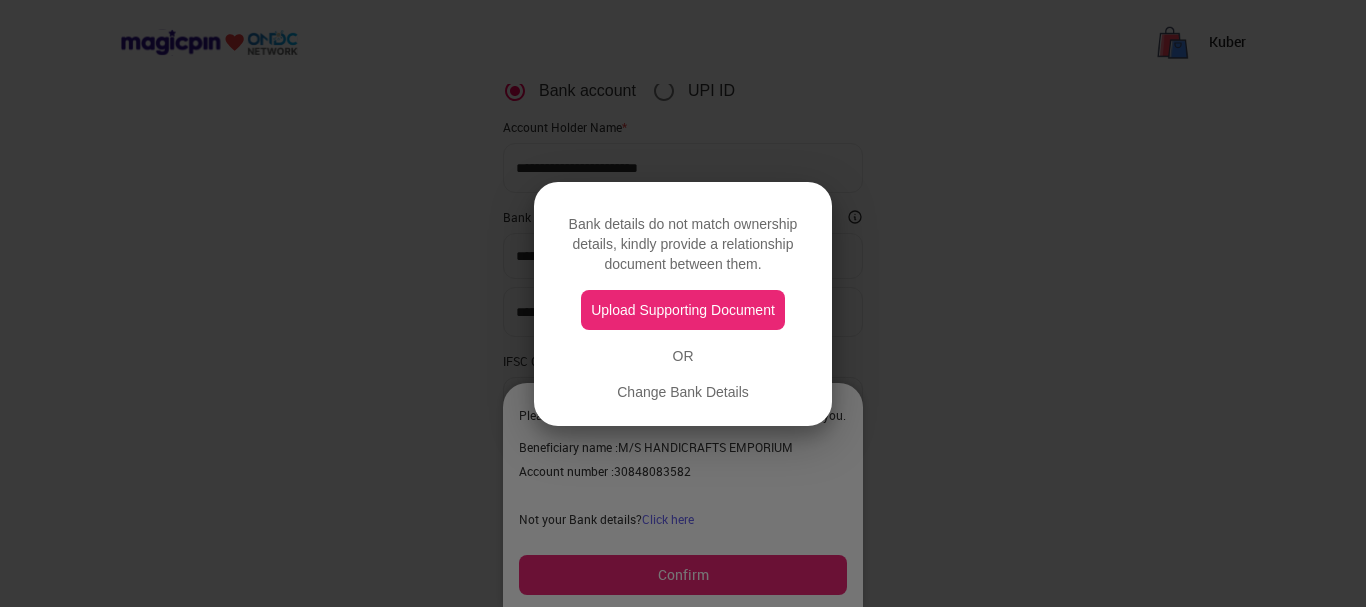 click on "Upload Supporting Document" at bounding box center (683, 310) 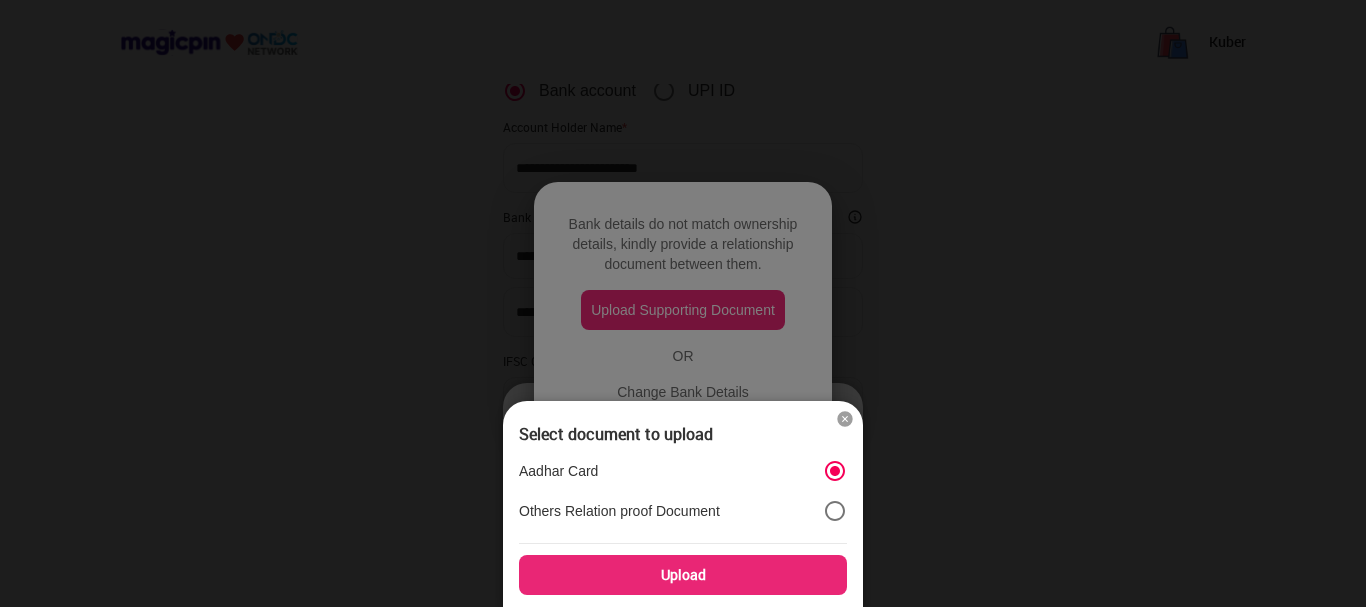 click on "Upload" at bounding box center (683, 575) 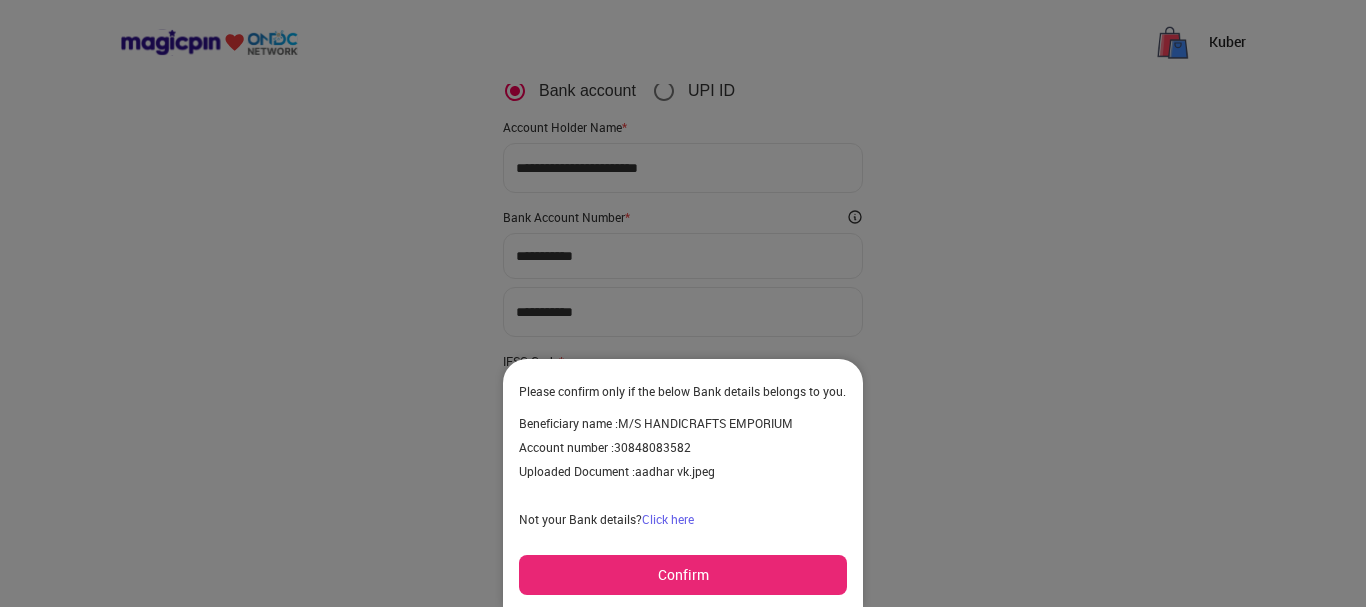 click on "Confirm" at bounding box center (683, 575) 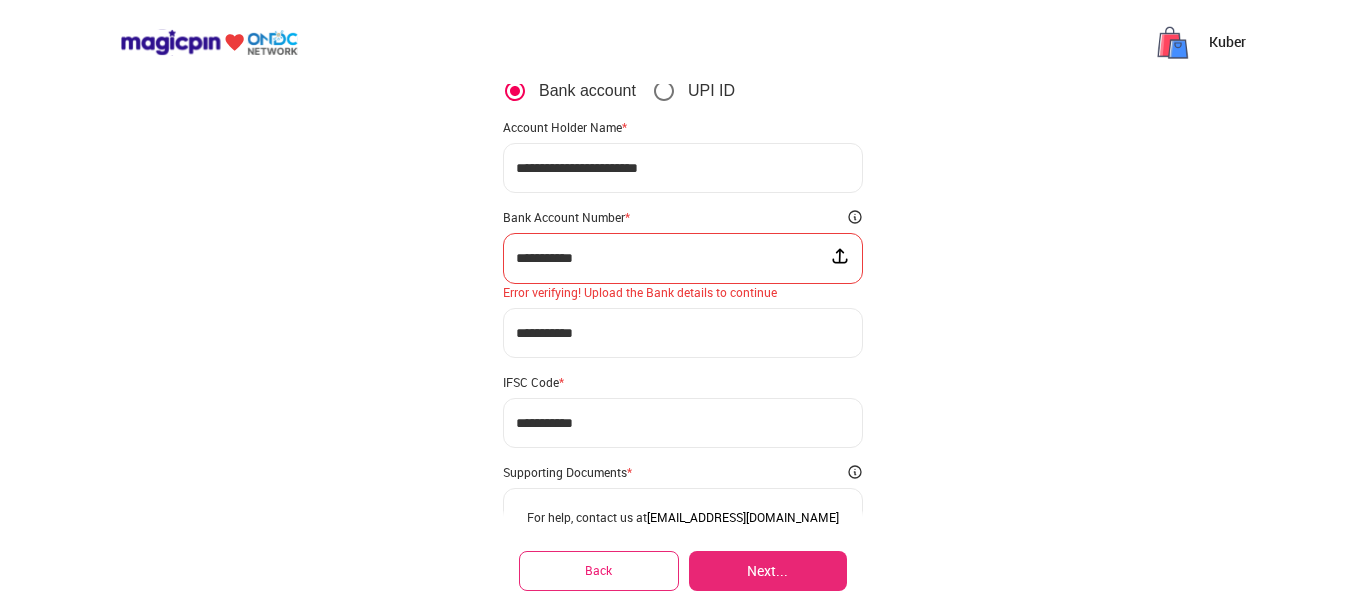 click on "Next..." at bounding box center [768, 571] 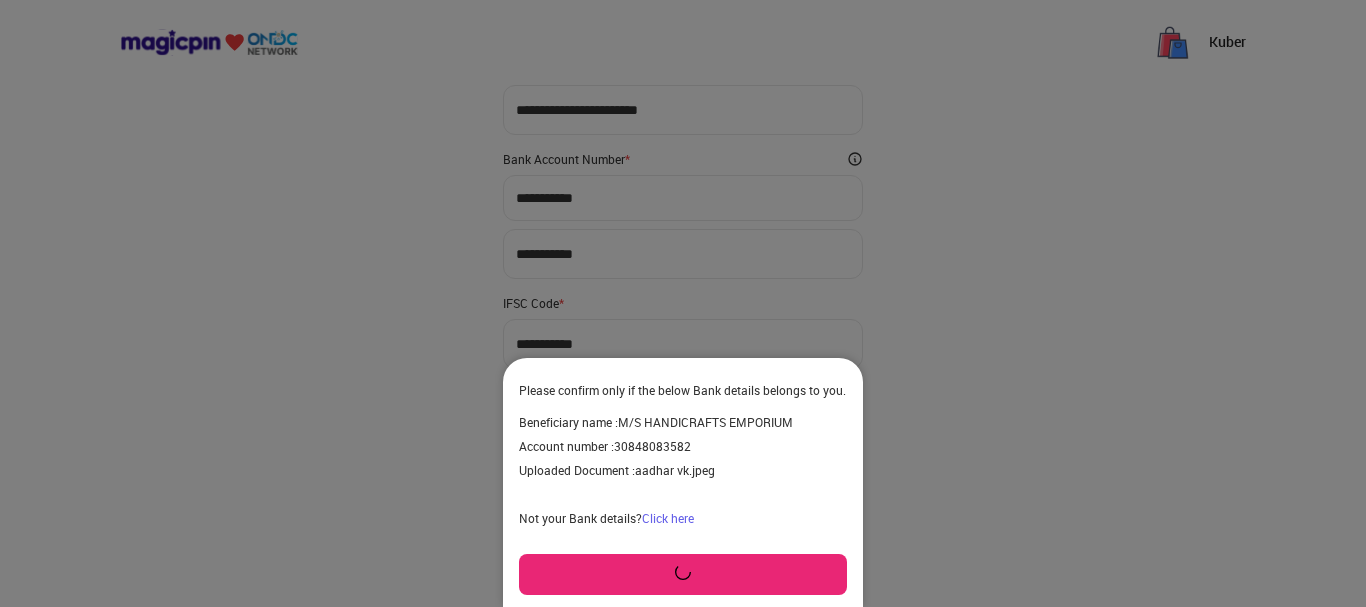 scroll, scrollTop: 246, scrollLeft: 0, axis: vertical 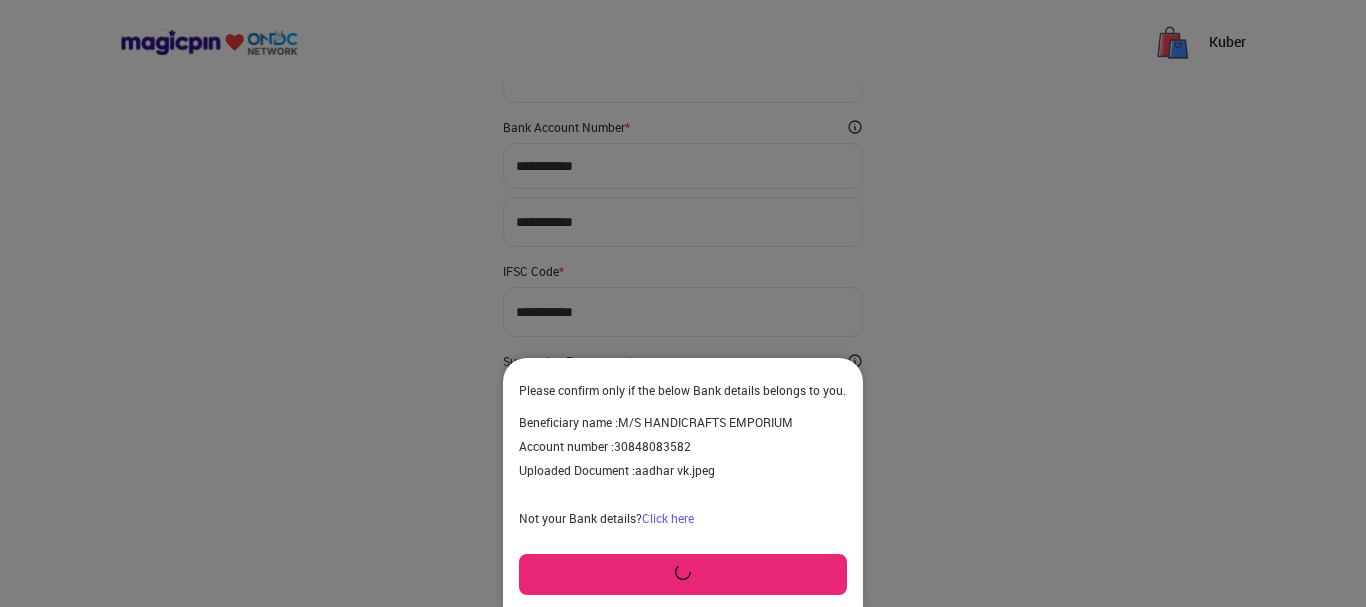 click 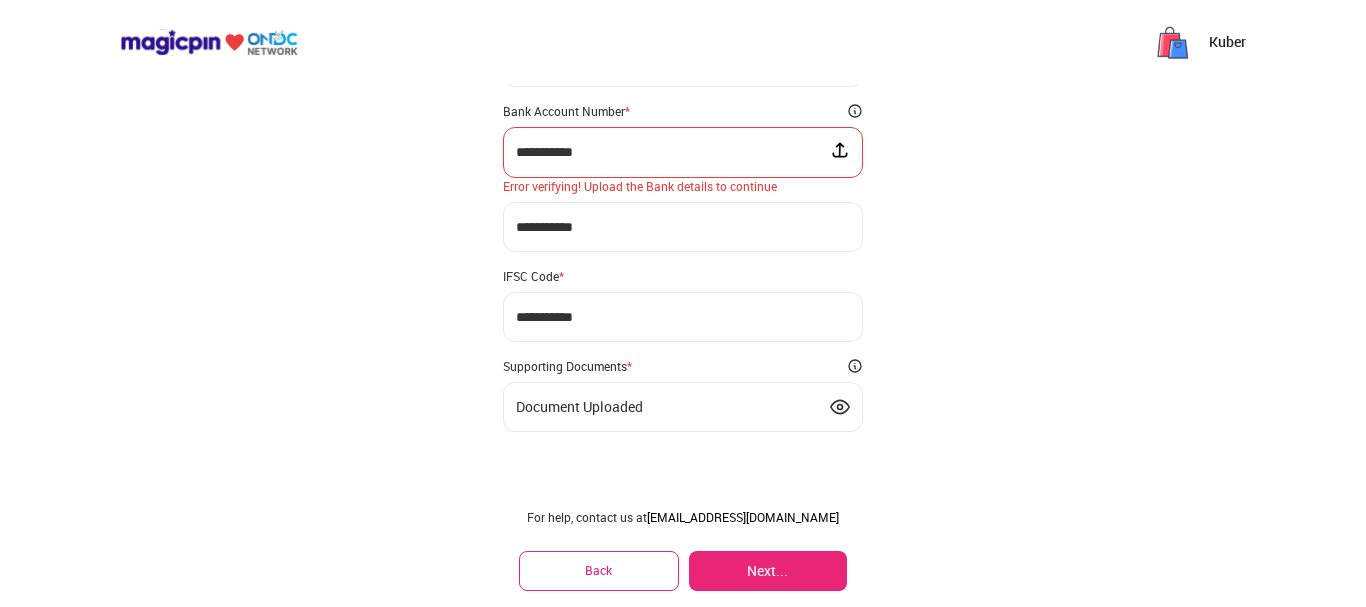 scroll, scrollTop: 267, scrollLeft: 0, axis: vertical 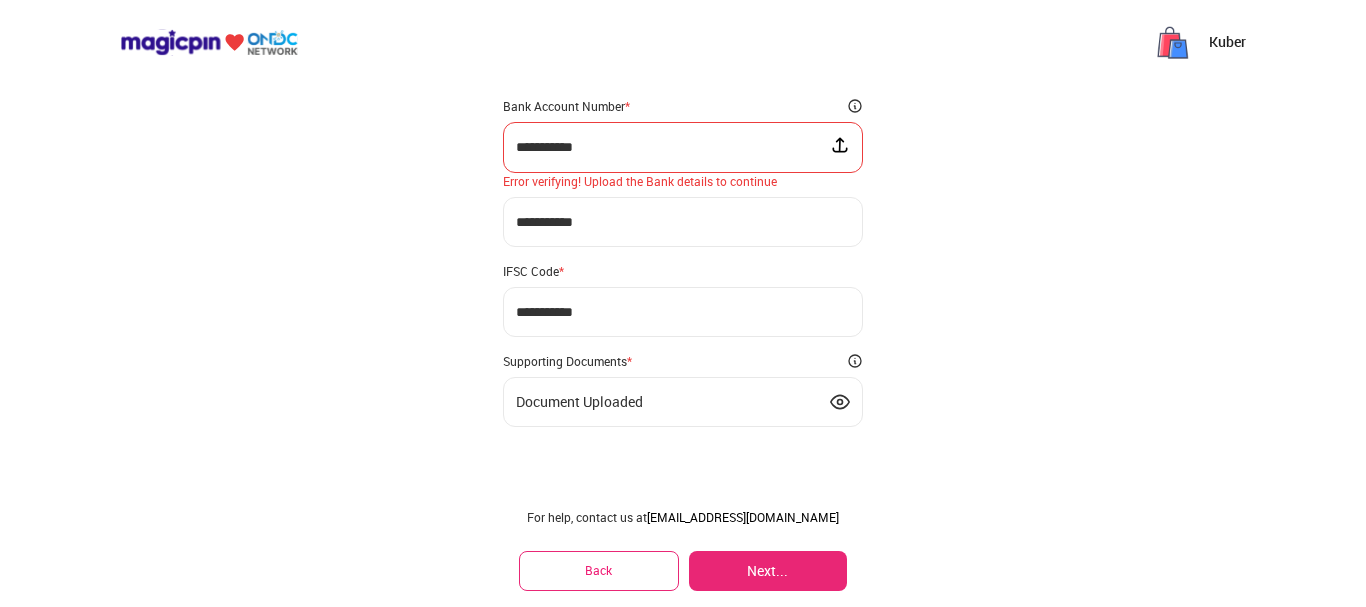 click at bounding box center (840, 145) 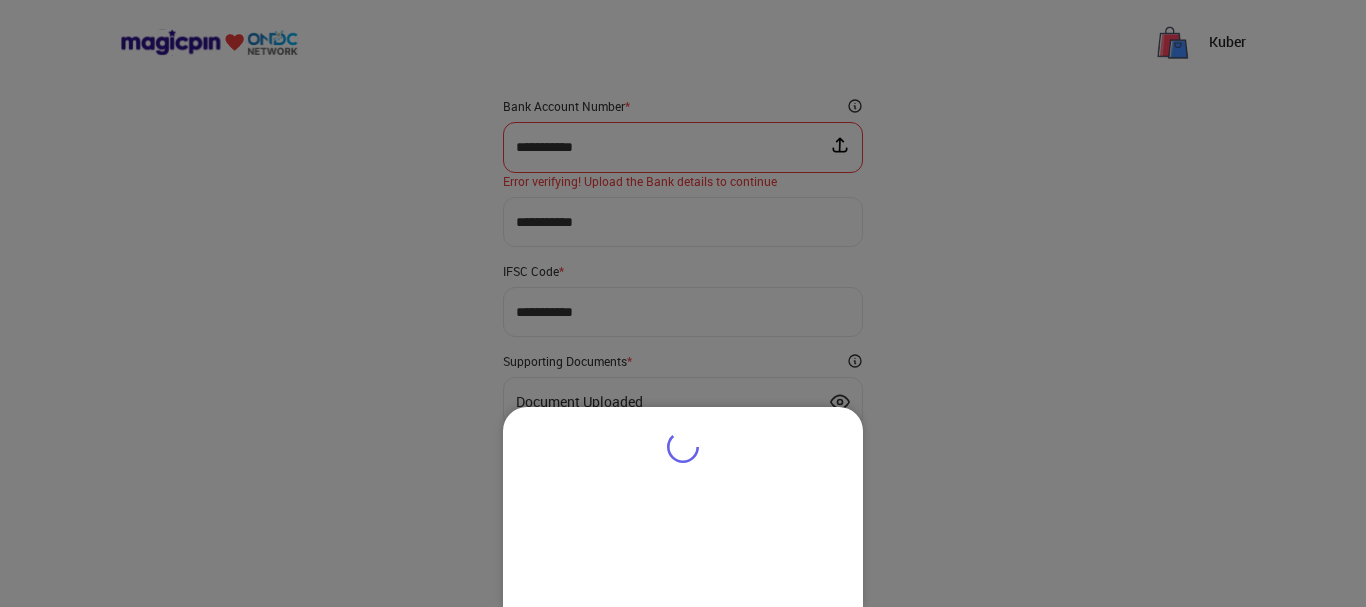 scroll, scrollTop: 246, scrollLeft: 0, axis: vertical 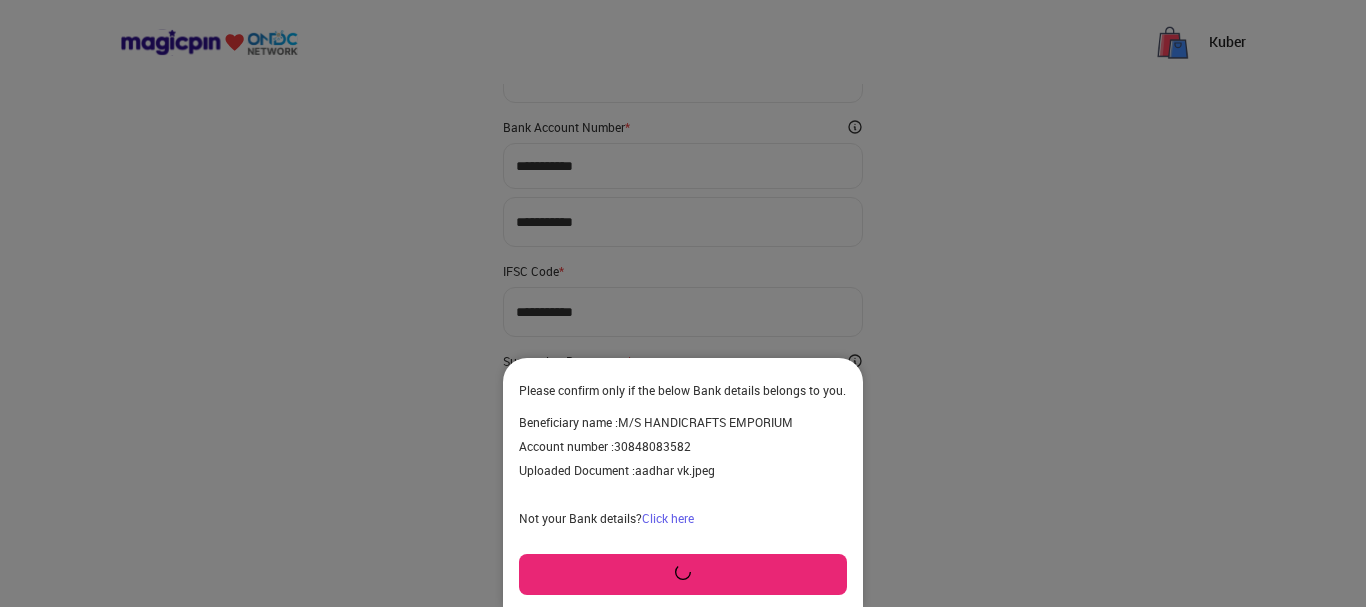 click at bounding box center [683, 303] 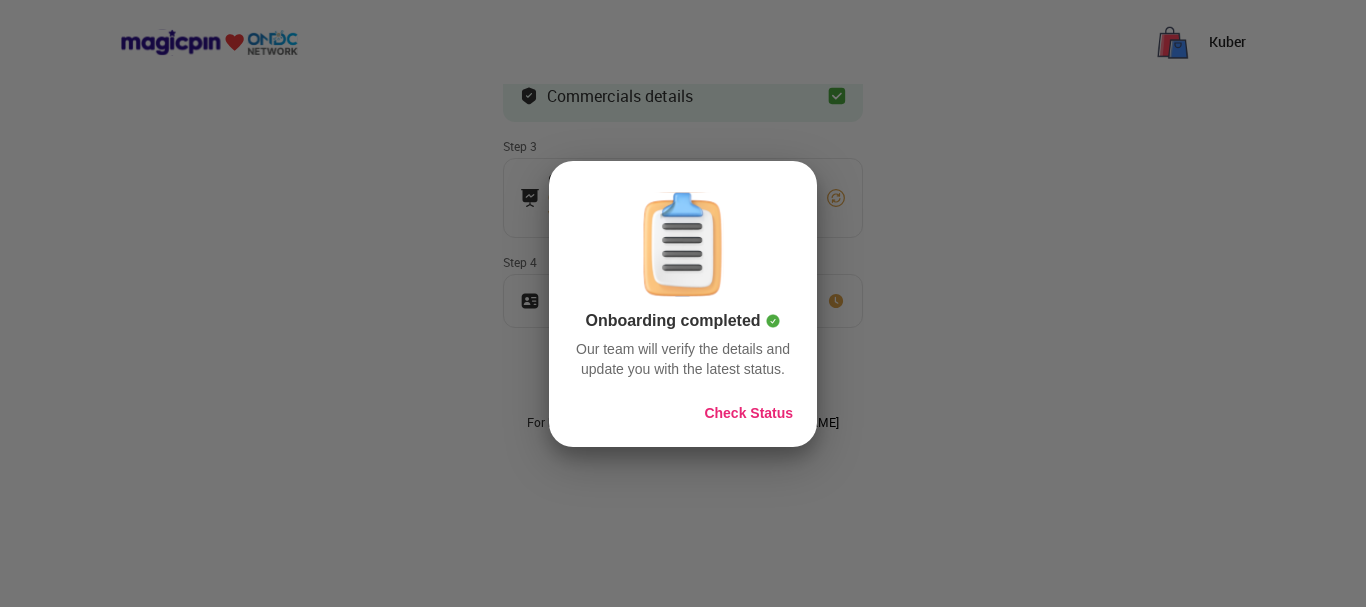 scroll, scrollTop: 232, scrollLeft: 0, axis: vertical 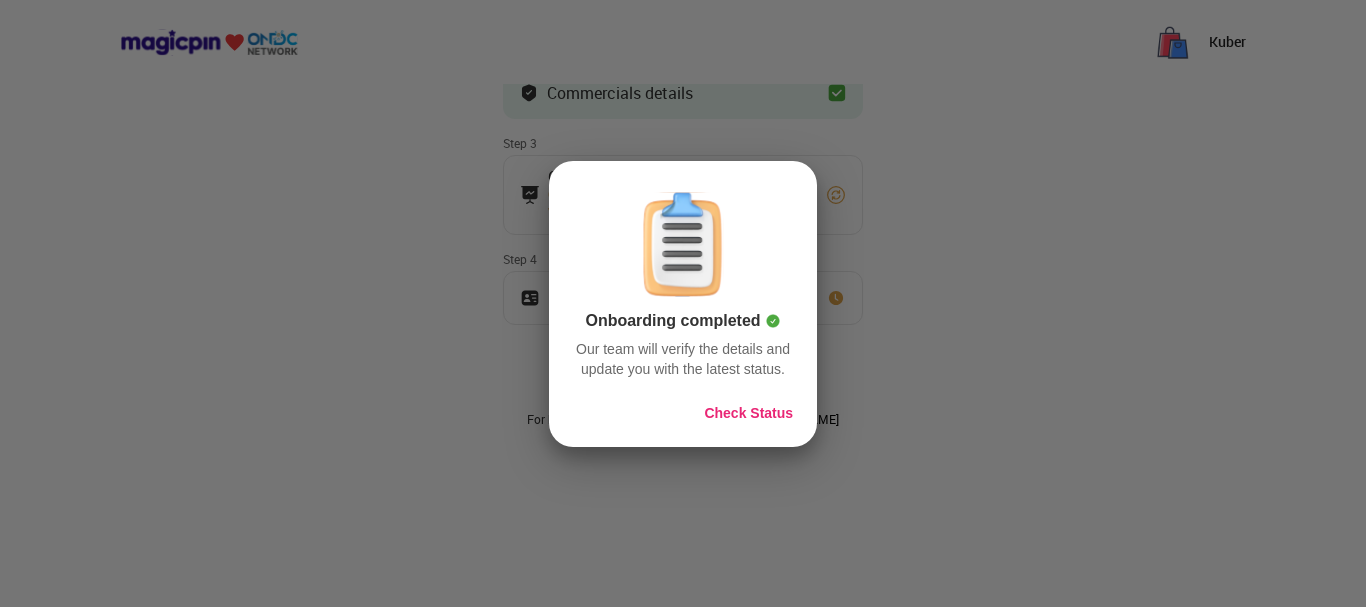 click on "Check Status" at bounding box center [748, 413] 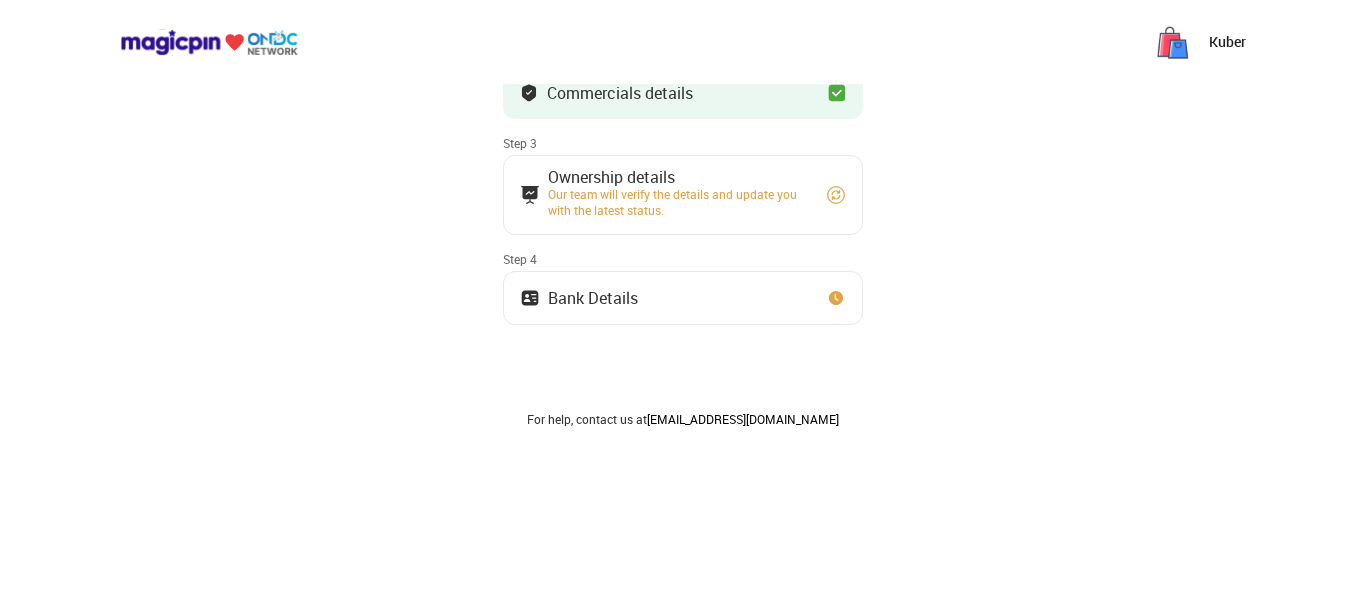 click on "Kuber" at bounding box center [1227, 42] 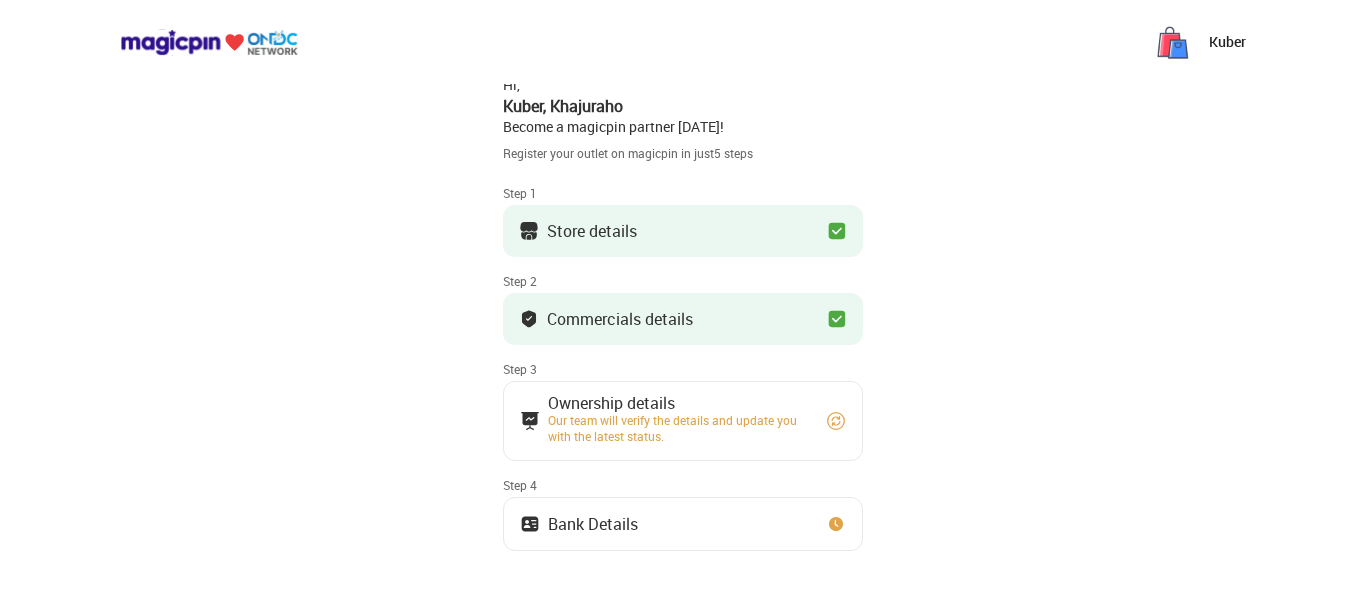 scroll, scrollTop: 0, scrollLeft: 0, axis: both 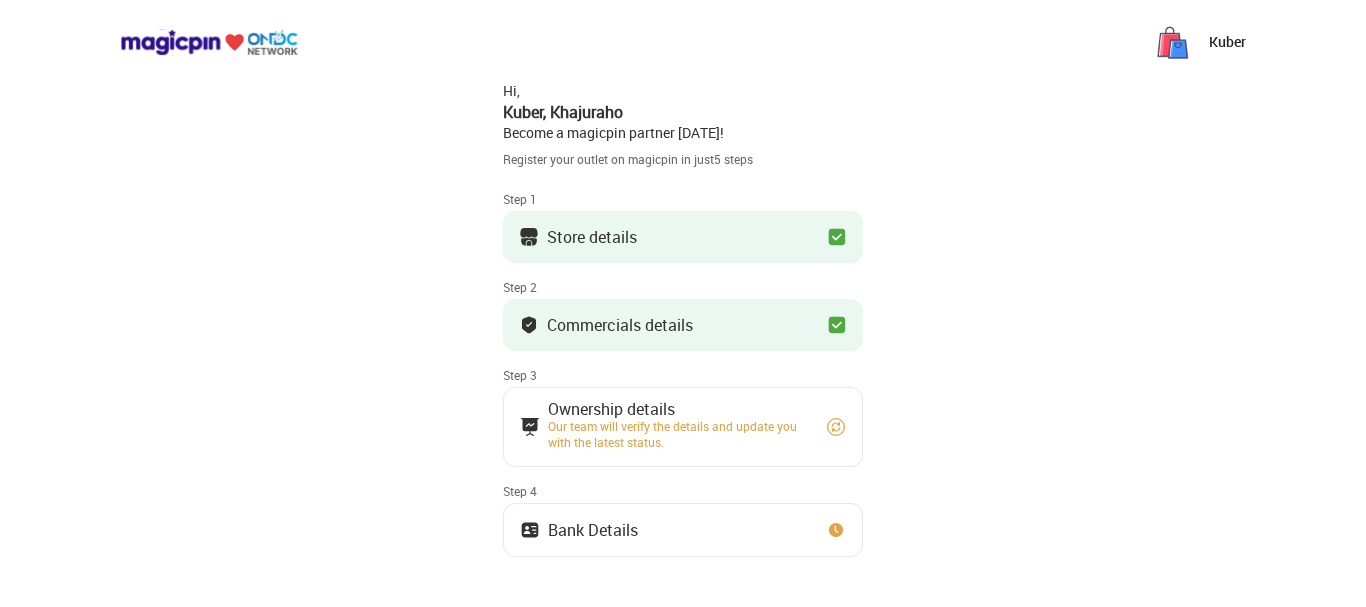click on "Kuber" at bounding box center [1227, 42] 